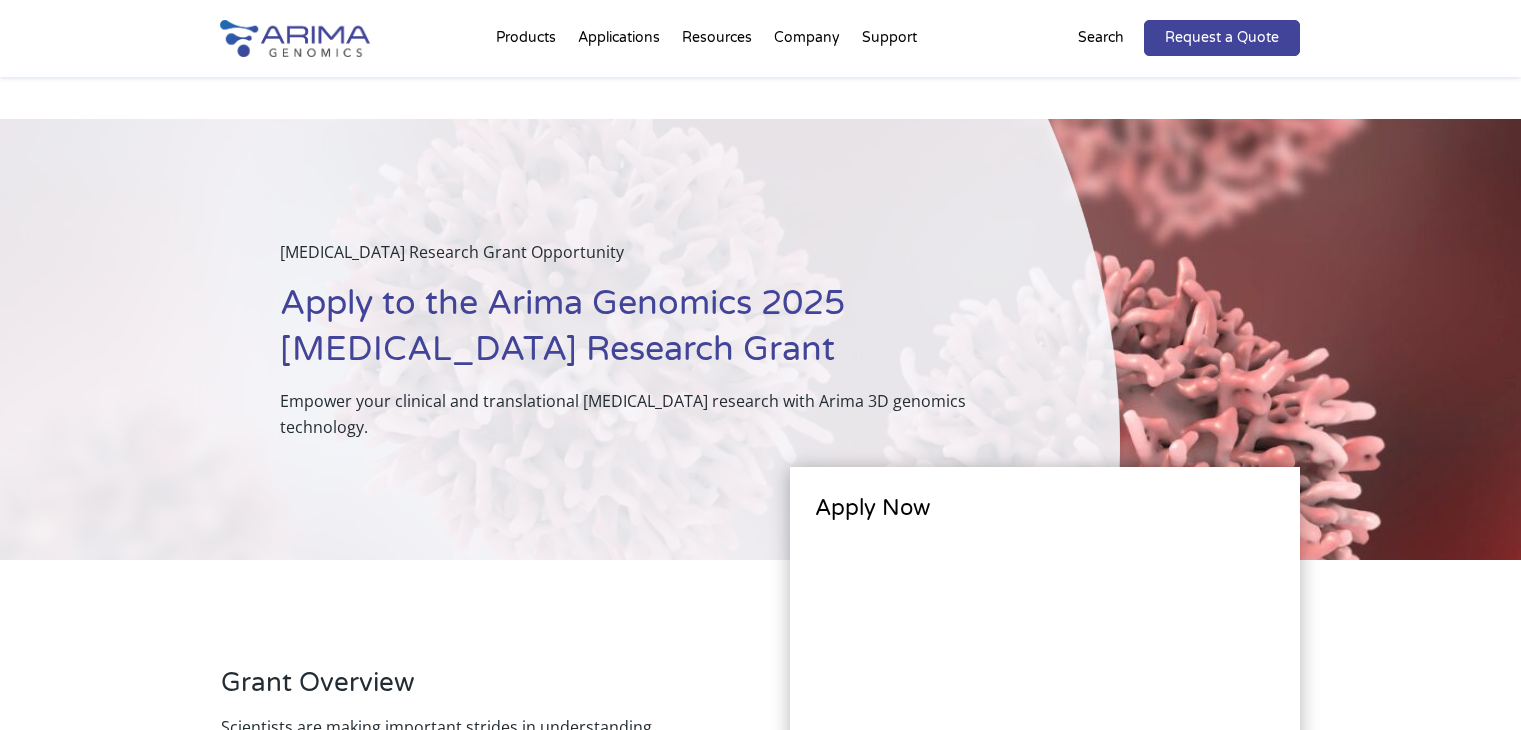 scroll, scrollTop: 1495, scrollLeft: 0, axis: vertical 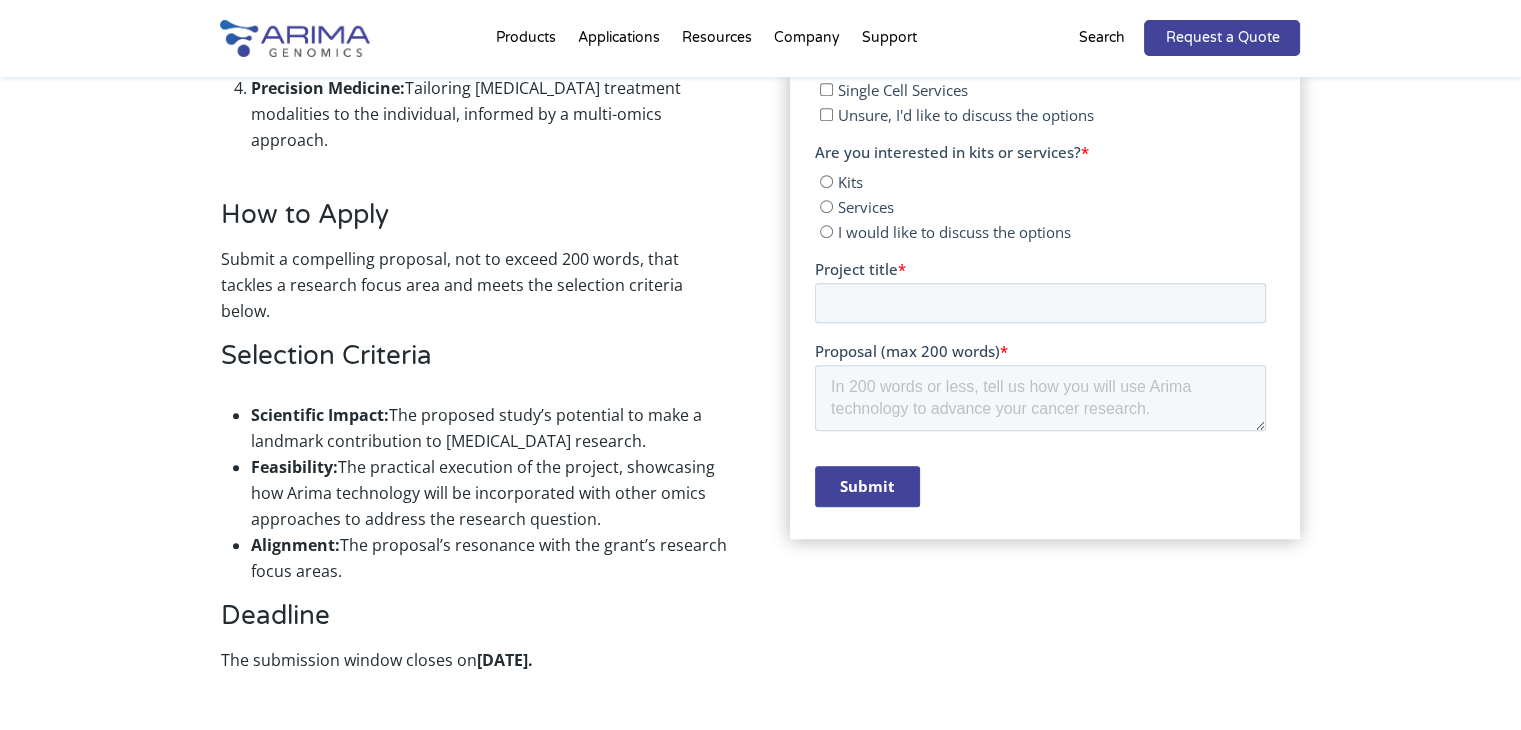 click on "Grant Overview Scientists are making important strides in understanding [MEDICAL_DATA], thanks in part to innovative approaches like 3D genomics. By exploring how the genome is organized in three dimensions, researchers are gaining fresh insights into the genetic and epigenetic changes that underlie [MEDICAL_DATA] development and progression. Our goal is to support scientists as they translate fundamental discoveries into practical clinical applications. We invite visionary scientists to submit their proposals to make a meaningful impact in [MEDICAL_DATA] research! Learn more about [MEDICAL_DATA] research using 3D genomics . Grant Value:  Up to $10,000 worth of kits and services tailored to the researcher’s needs, in addition to technical support throughout the project. Eligibility:  Applications from researchers across all career stages are encouraged. Those new to 3D genomics as well as experts are invited to apply. Research Focus Areas We invite proposals that ambitiously tackle challenges within these key areas: [MEDICAL_DATA] Mechanisms:" at bounding box center (760, -78) 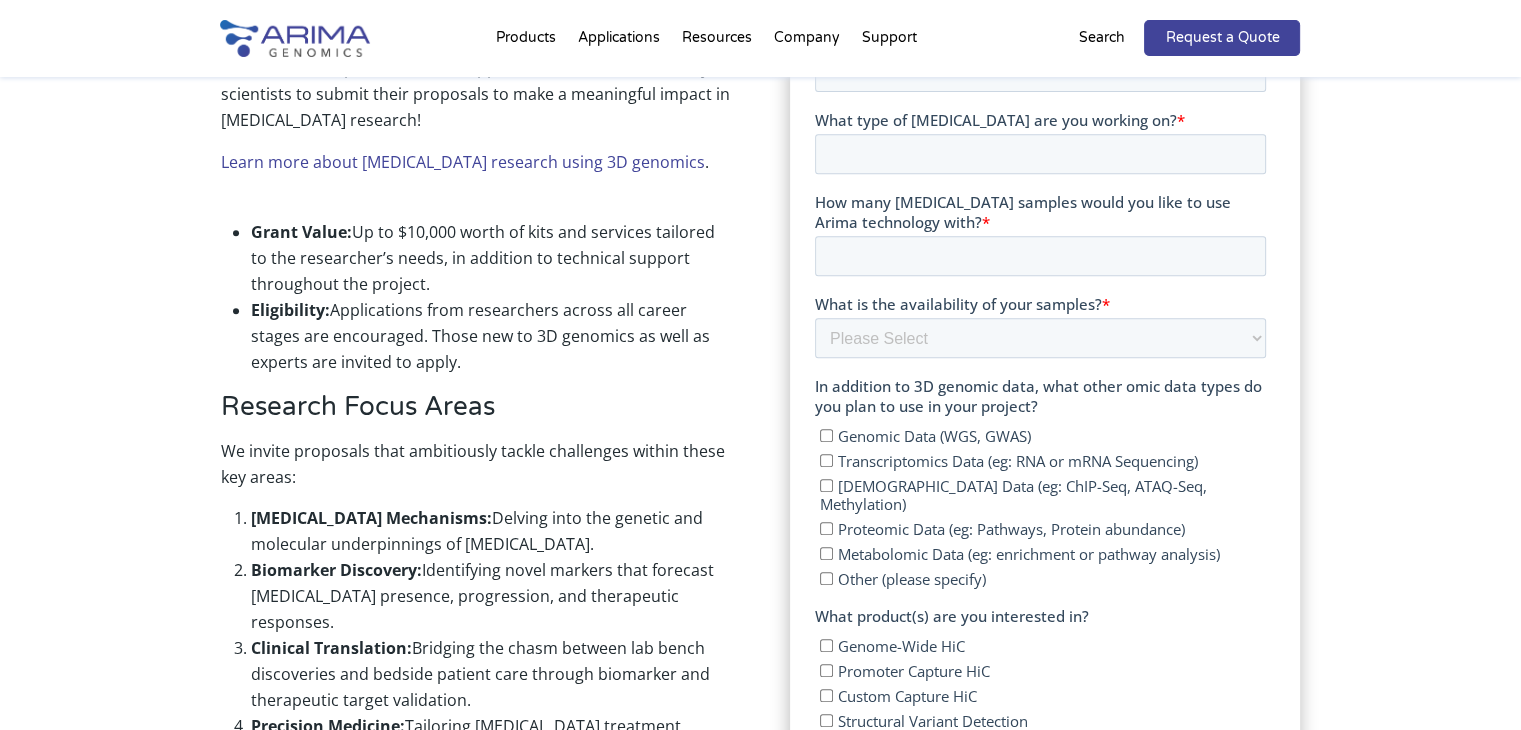 scroll, scrollTop: 1300, scrollLeft: 0, axis: vertical 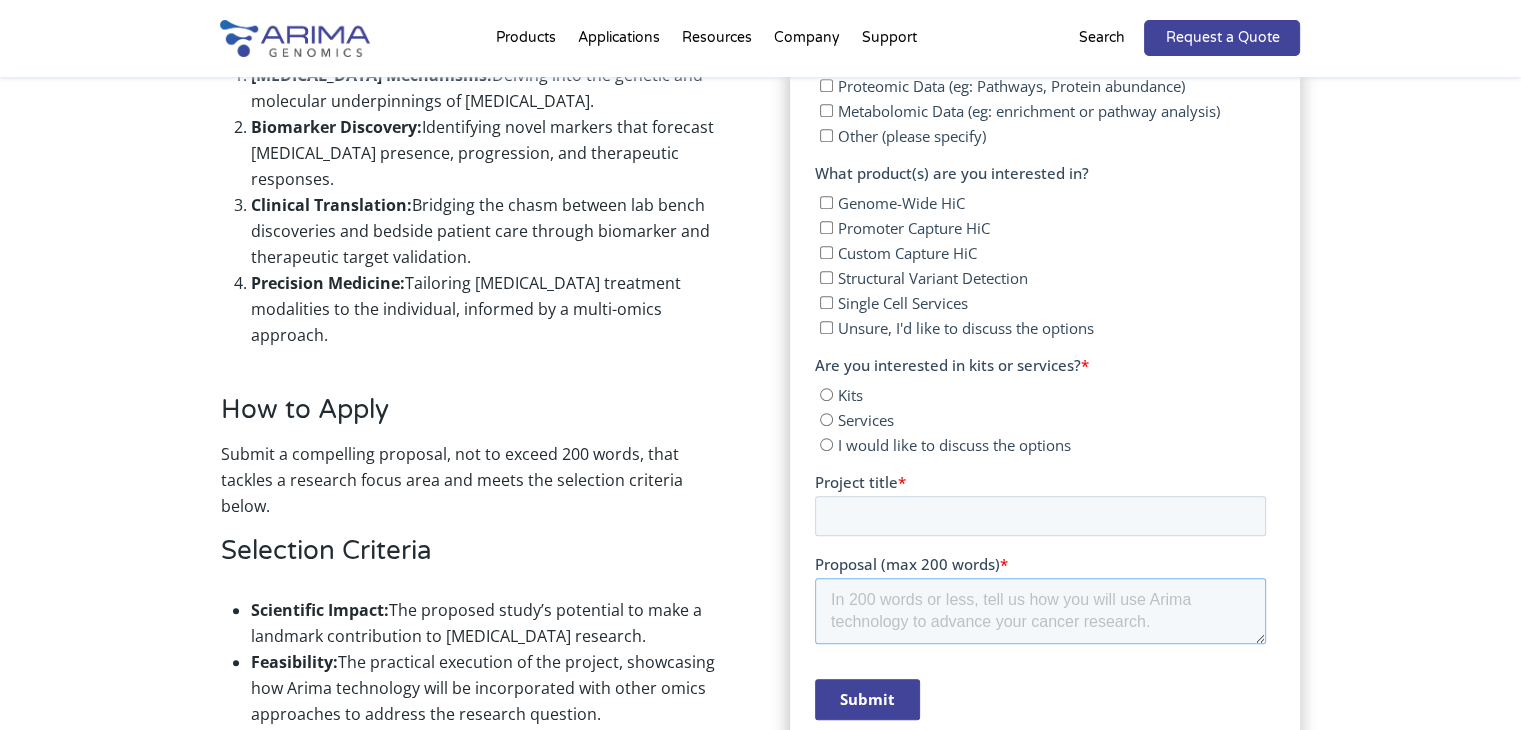 click on "Proposal (max 200 words) *" at bounding box center (1040, 611) 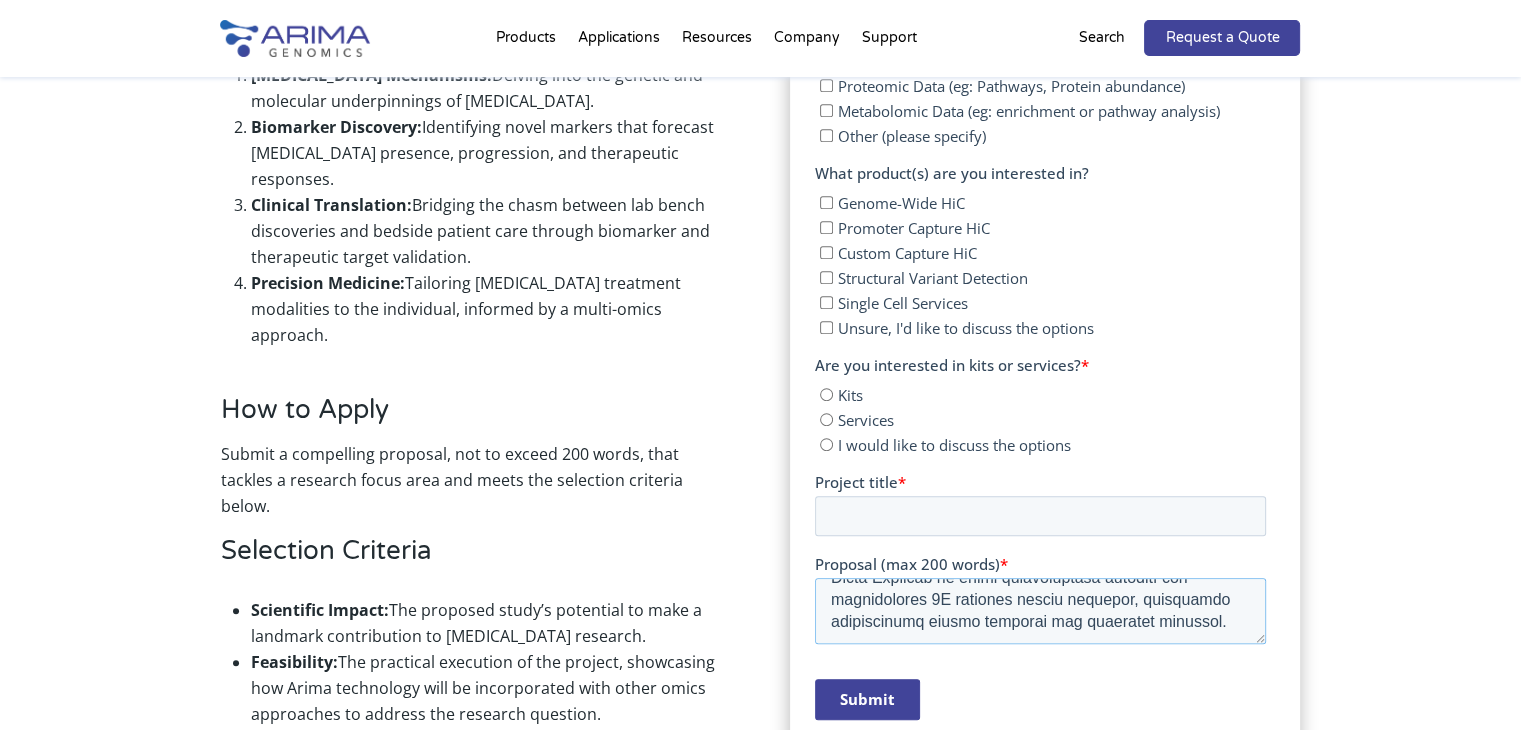 scroll, scrollTop: 616, scrollLeft: 0, axis: vertical 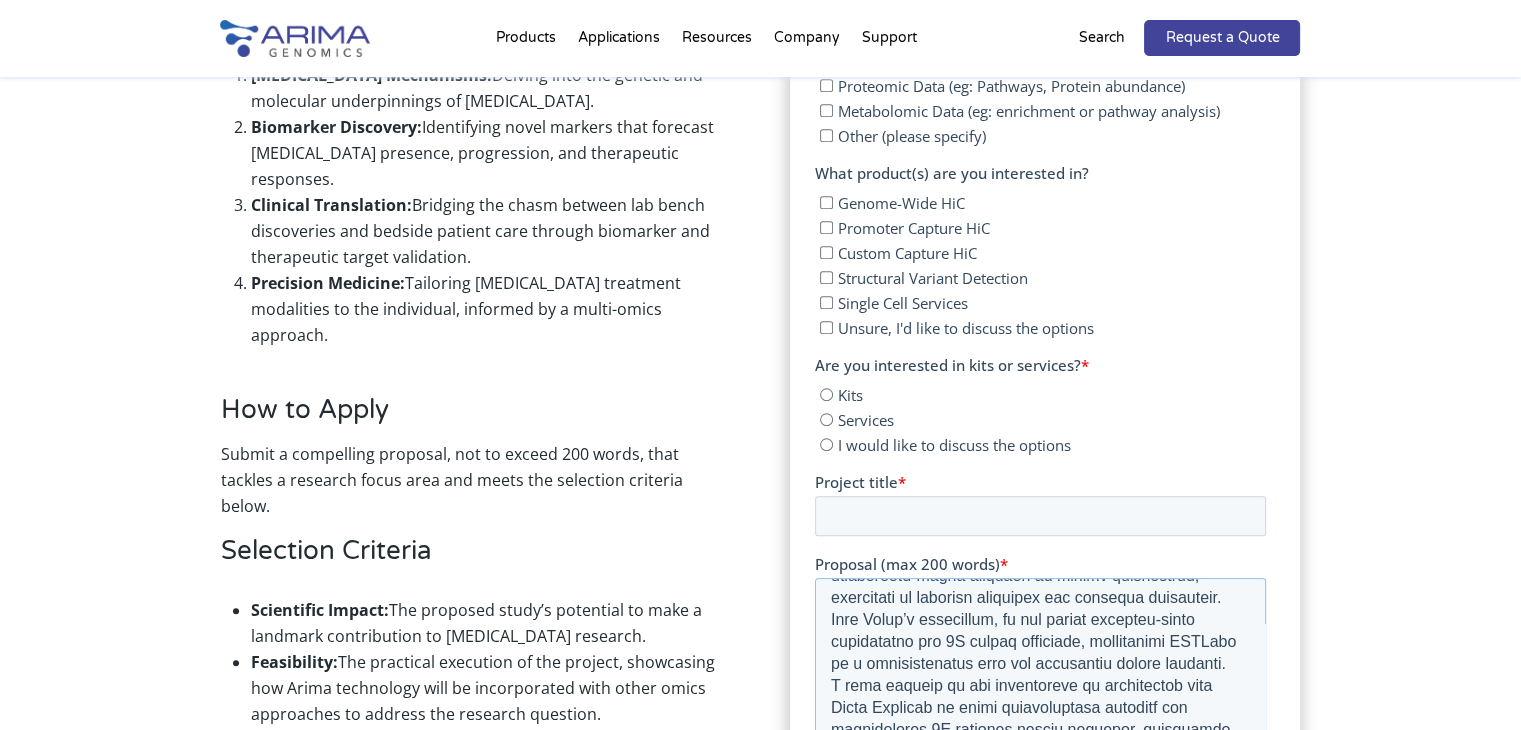 drag, startPoint x: 1258, startPoint y: 631, endPoint x: 1354, endPoint y: 762, distance: 162.40997 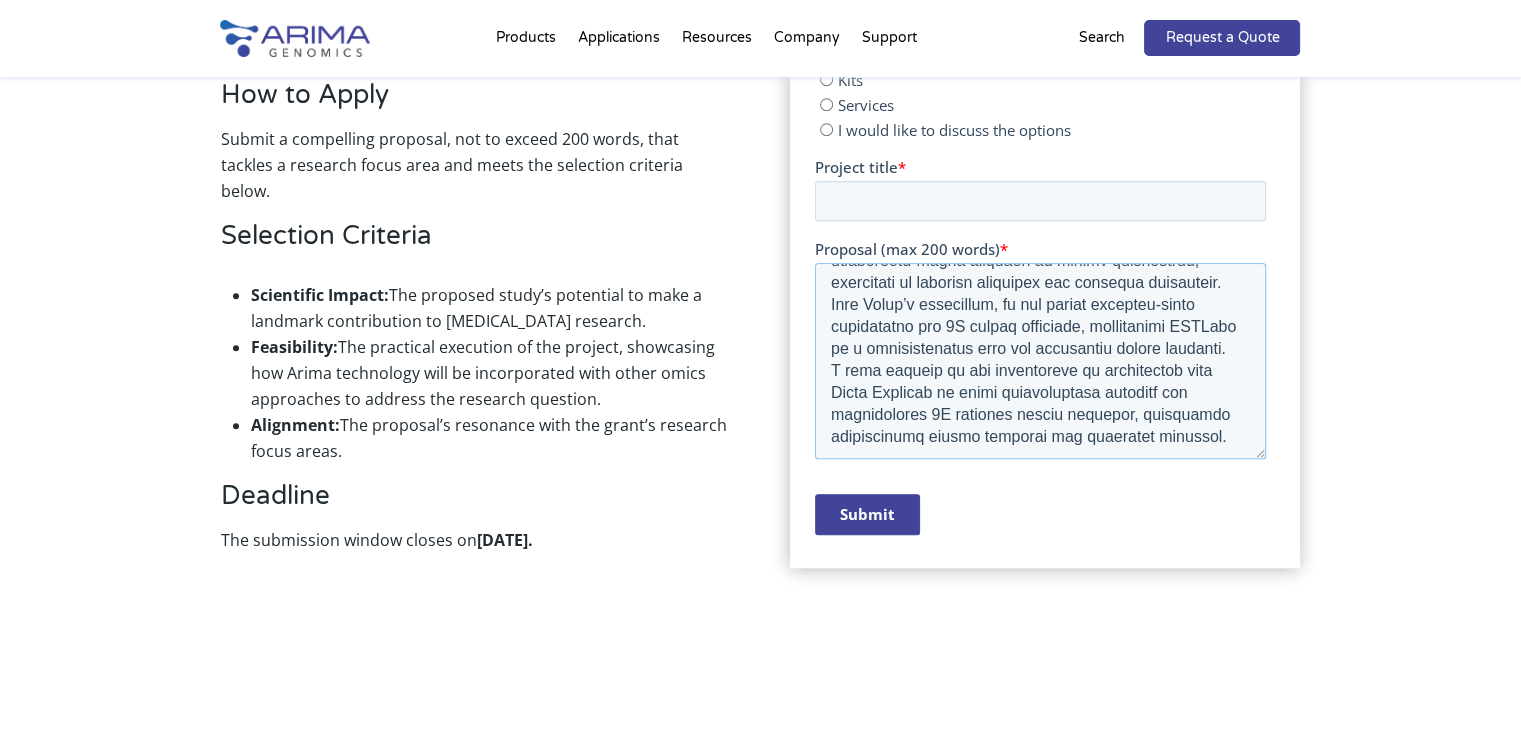 scroll, scrollTop: 1621, scrollLeft: 0, axis: vertical 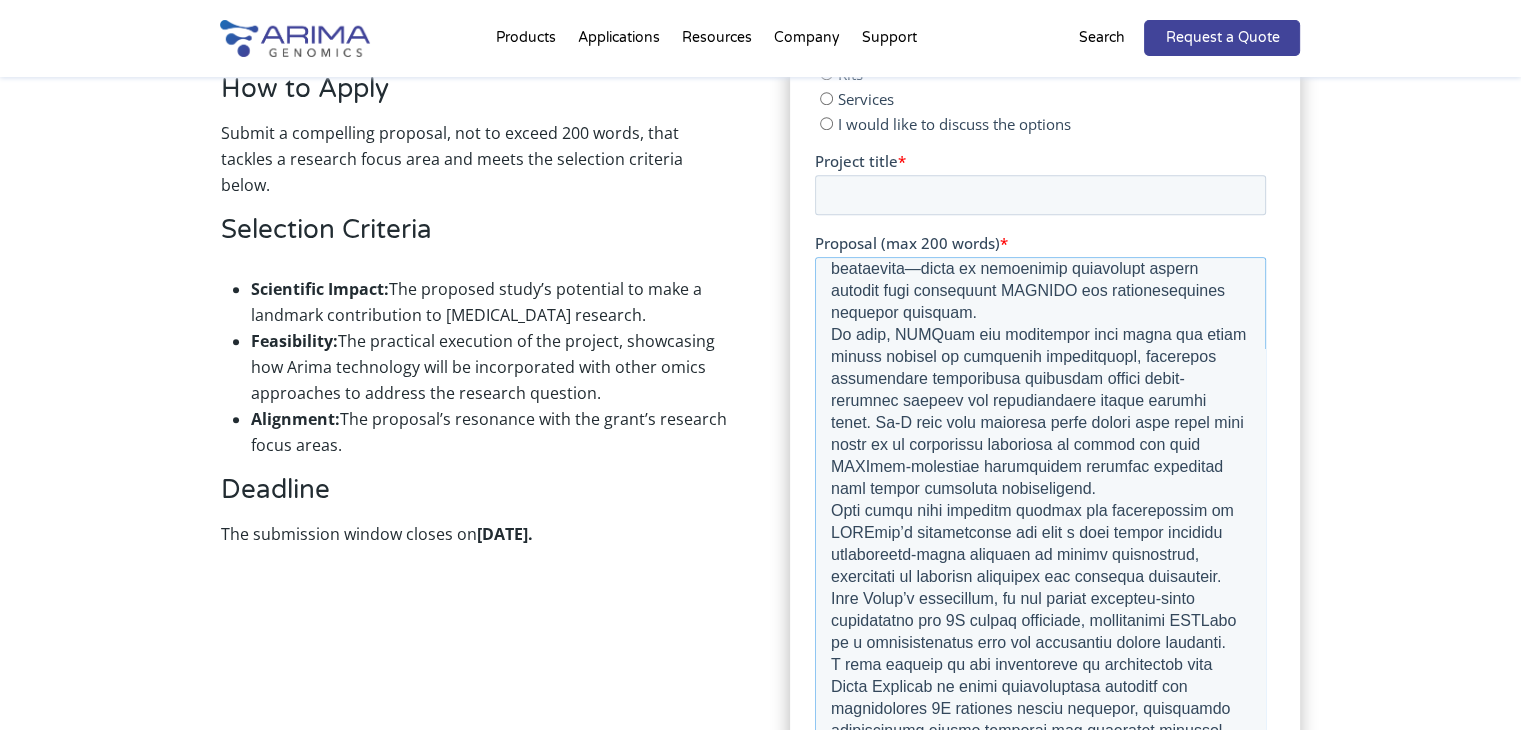 drag, startPoint x: 1259, startPoint y: 440, endPoint x: 1247, endPoint y: 741, distance: 301.2391 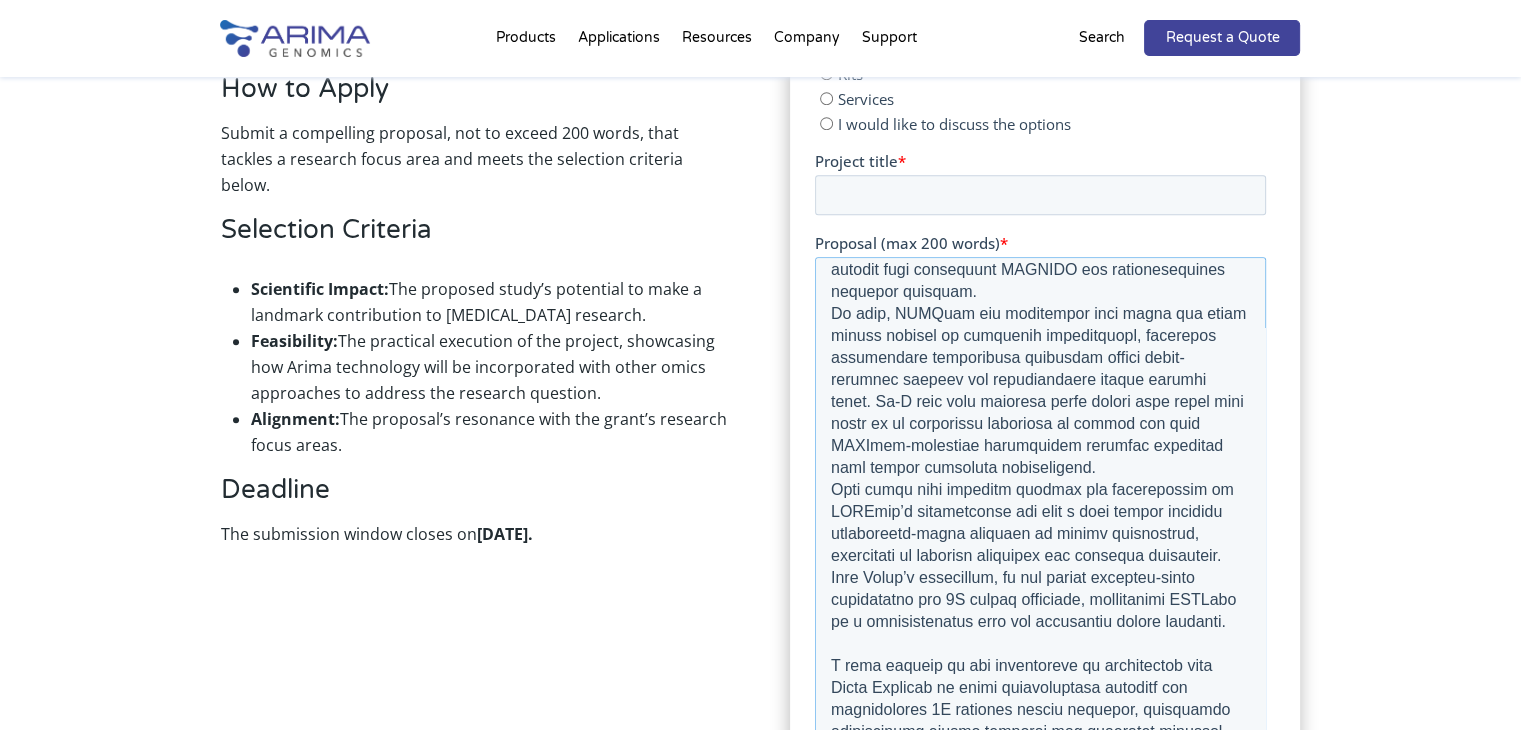 click on "Proposal (max 200 words) *" at bounding box center (1040, 505) 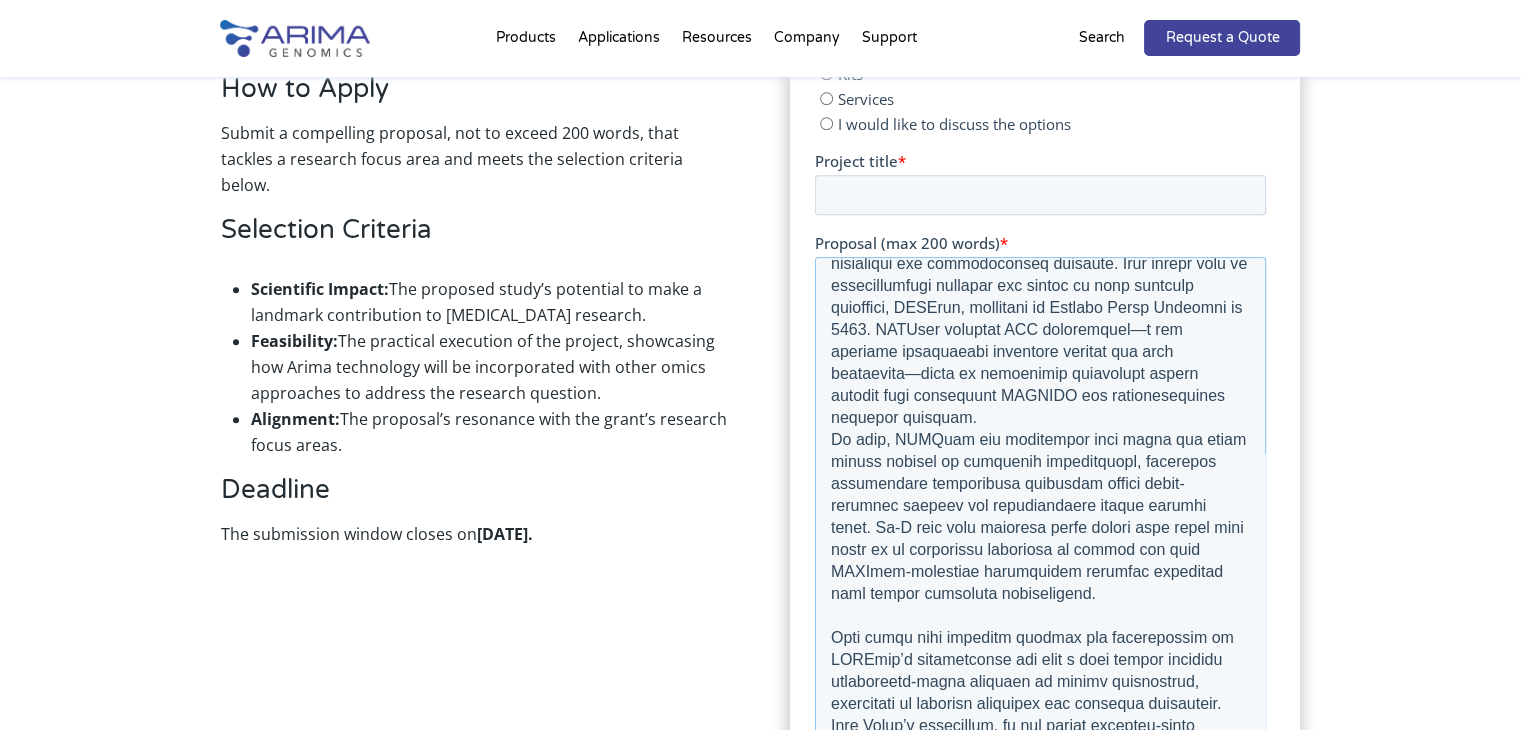 scroll, scrollTop: 0, scrollLeft: 0, axis: both 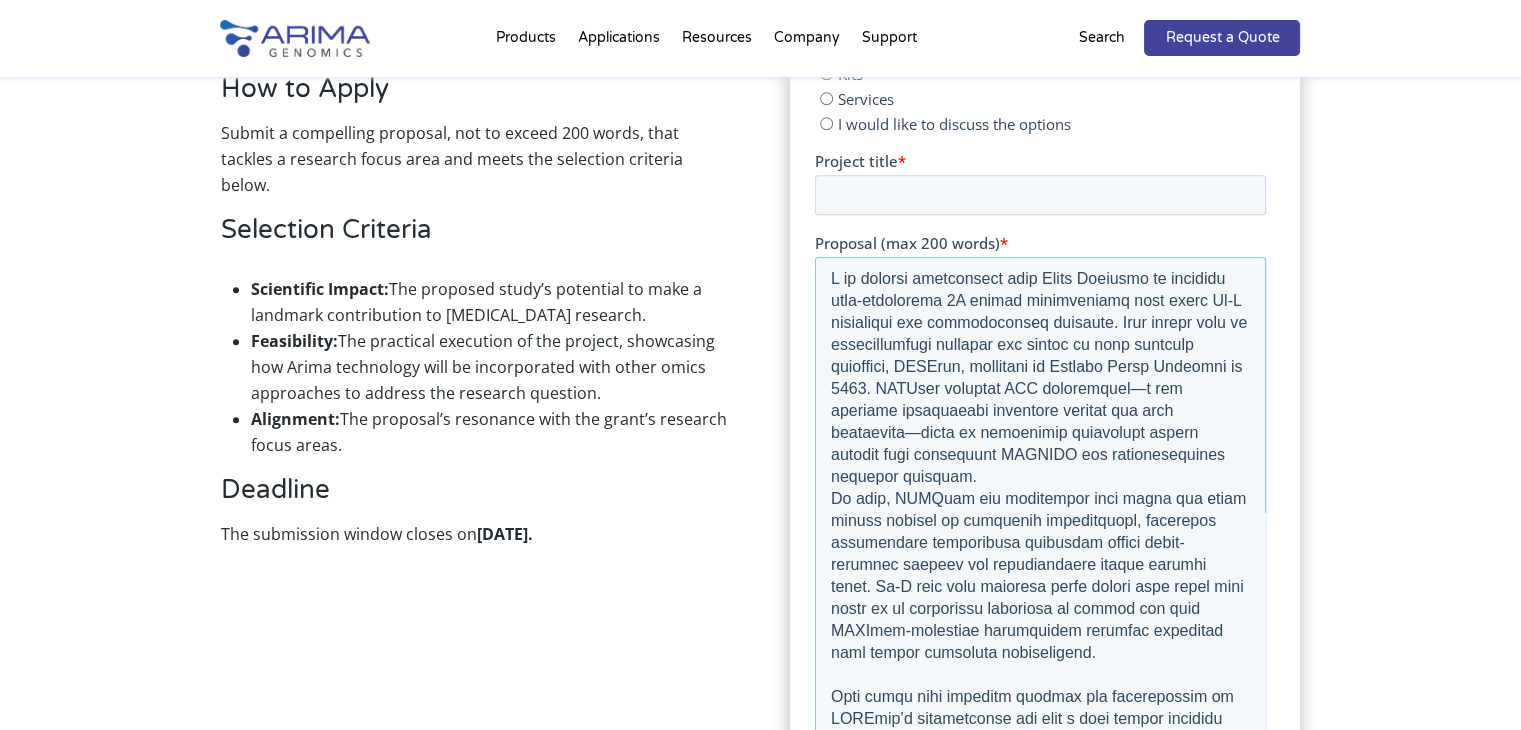 click on "Proposal (max 200 words) *" at bounding box center (1040, 505) 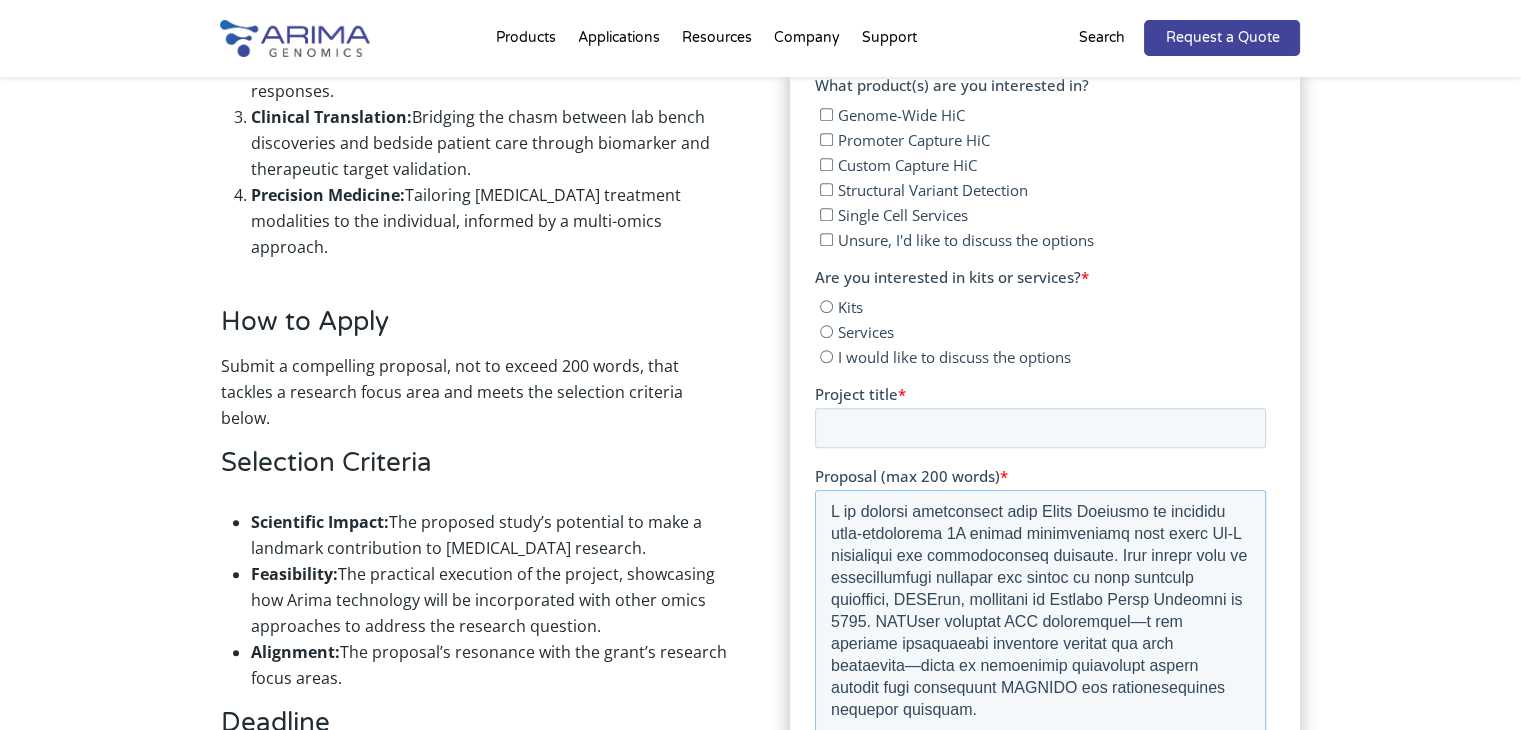 scroll, scrollTop: 1421, scrollLeft: 0, axis: vertical 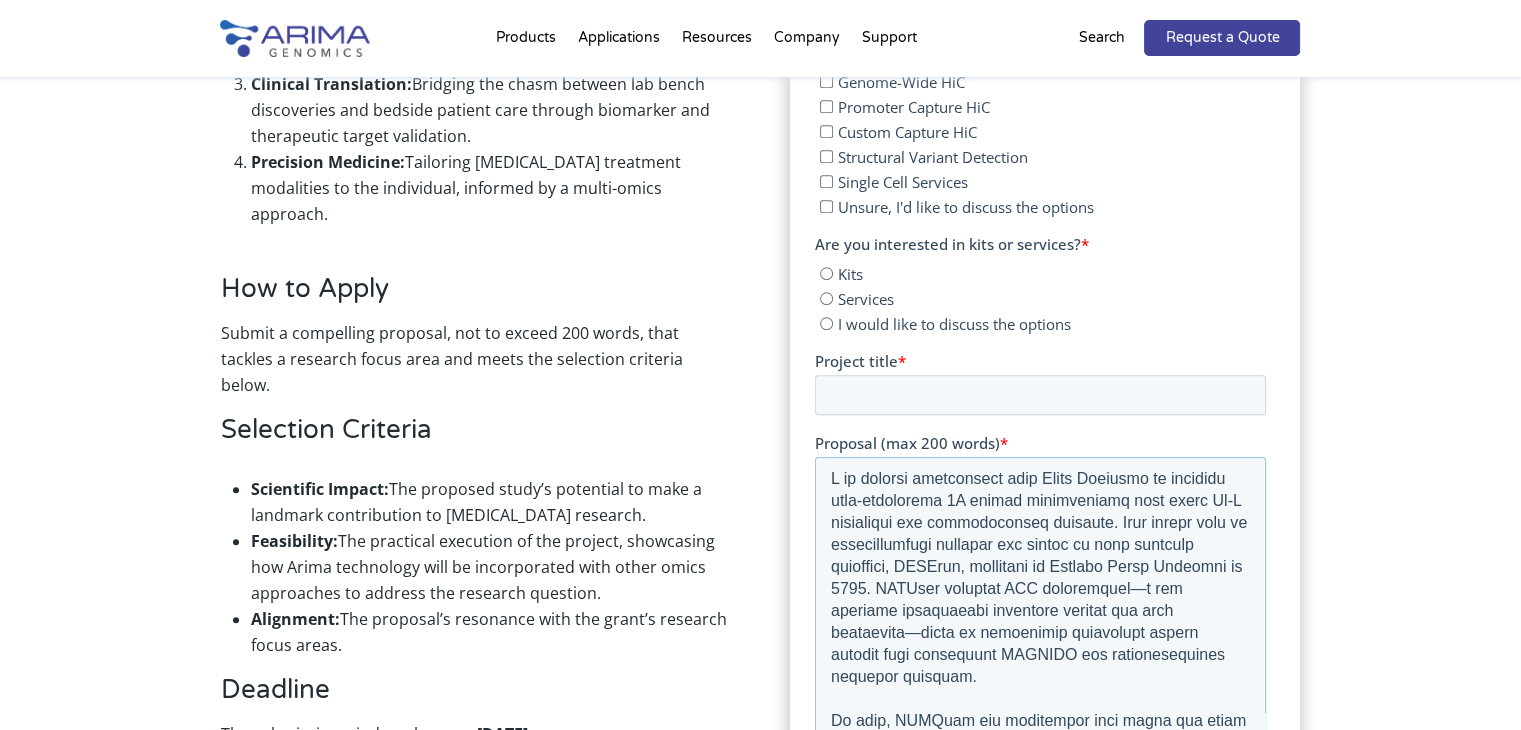click on "Proposal (max 200 words) *" at bounding box center [1040, 705] 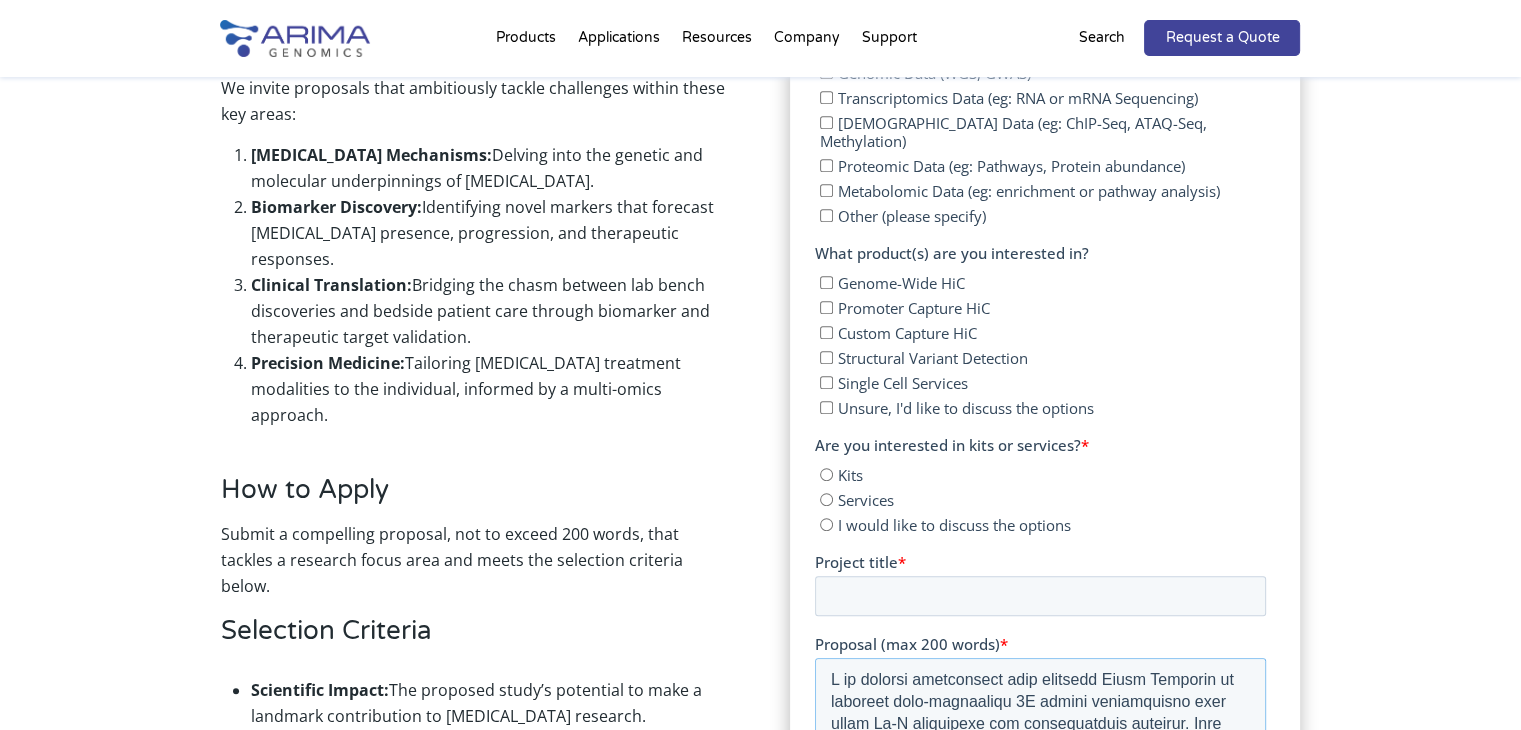 scroll, scrollTop: 1221, scrollLeft: 0, axis: vertical 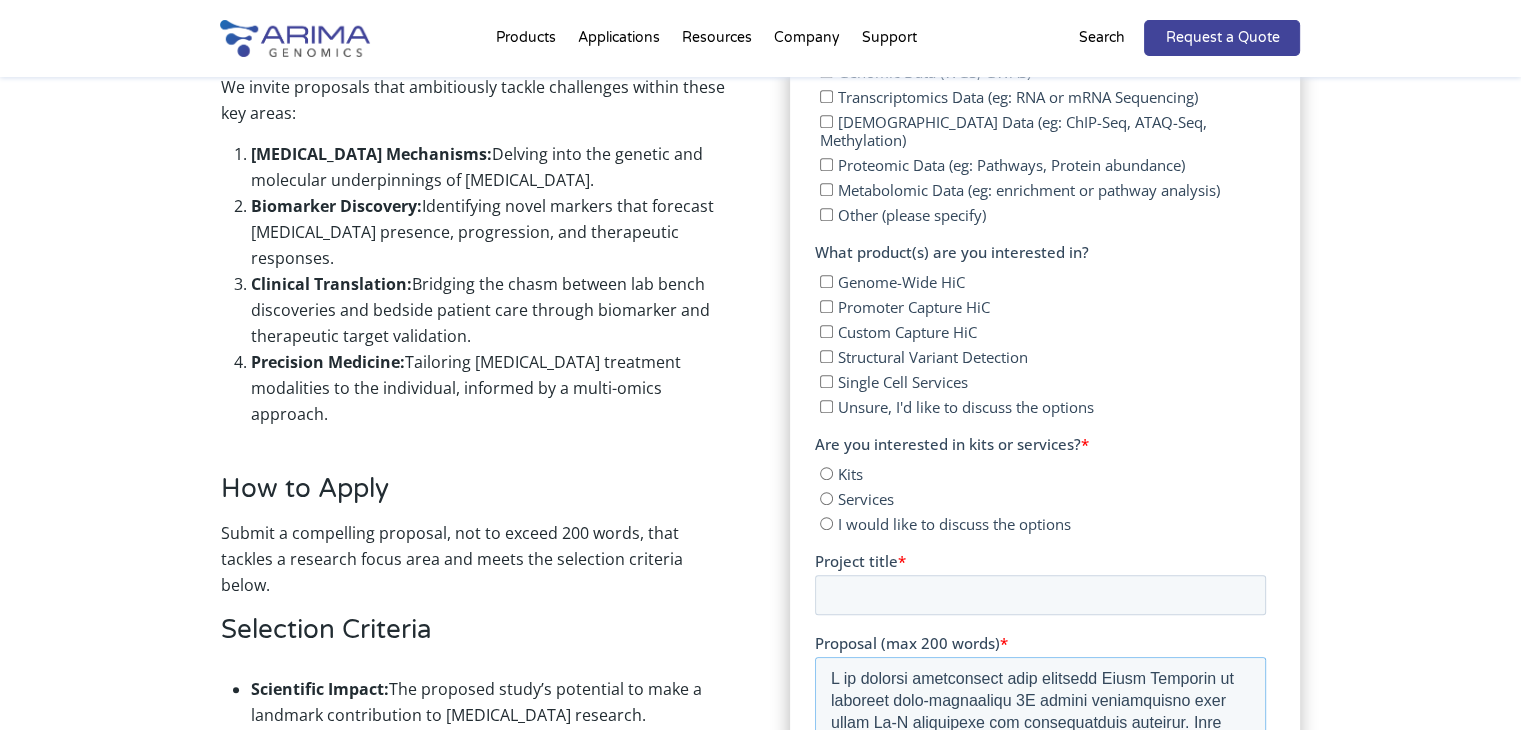 type on "I am seeking partnership your esteemed Arima Genomics to generate high-resolution 3D genome architecture data using Hi-C sequencing and computational genomics. This effort aims to experimentally validate and refine my deep learning framework, MIXBend, published in Nucleic Acids Research in 2024. MIXBend predicts DNA bendability—a key property influencing chromatin looping and gene regulation—using an innovative multimodal neural network that integrates DNABERT and physicochemical sequence features.
To date, MIXBend has identified both known and novel motifs related to chromatin organization, including significant bendability variation across super-enhancer regions and transcription factor binding sites. Hi-C data from selected human cancer cell lines will serve as an orthogonal benchmark to assess how well MIXBend-predicted bendability profiles correlate with actual chromatin interactions.
This pilot will directly support the optimization of MIXBend’s architecture and open a path toward applying bendabil..." 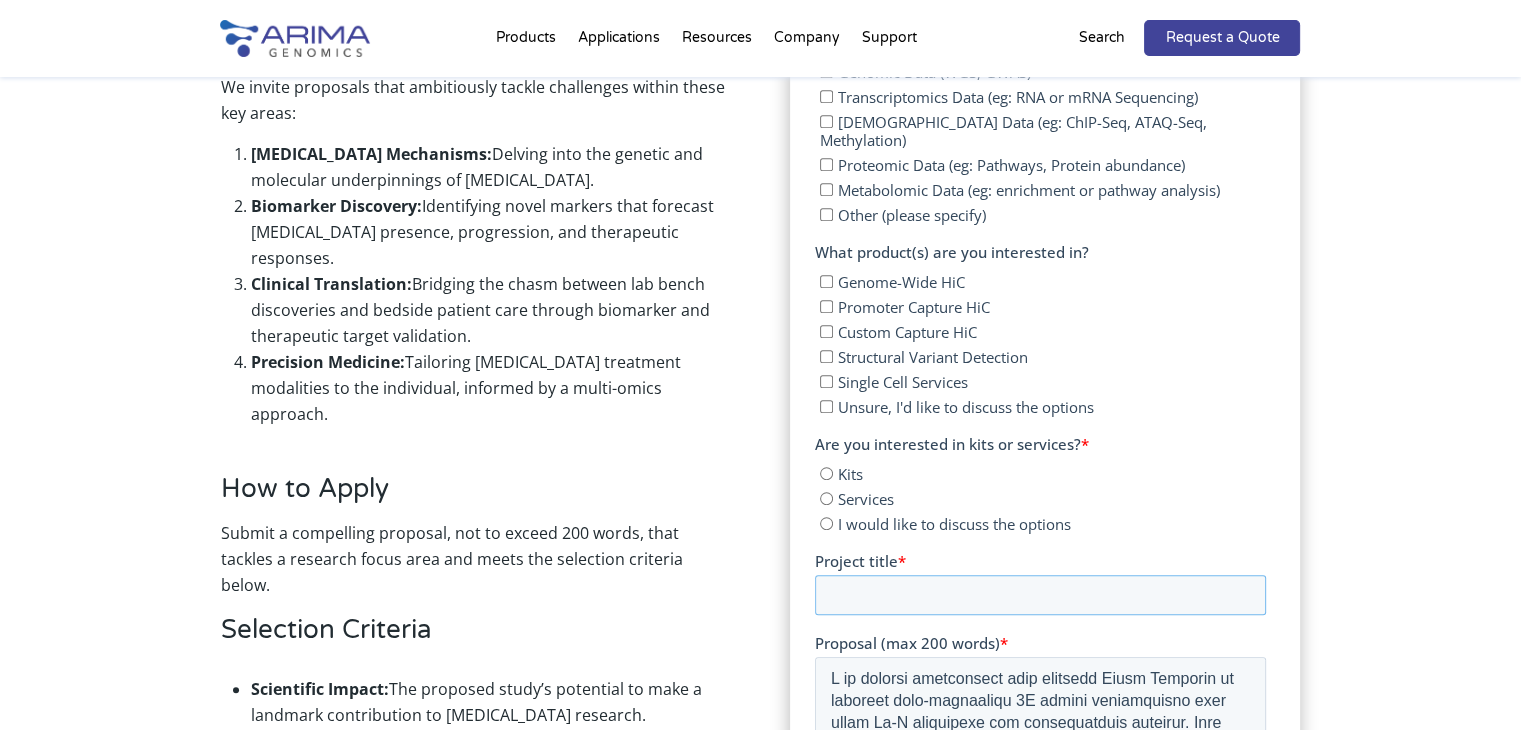 click on "Project title *" at bounding box center (1040, 595) 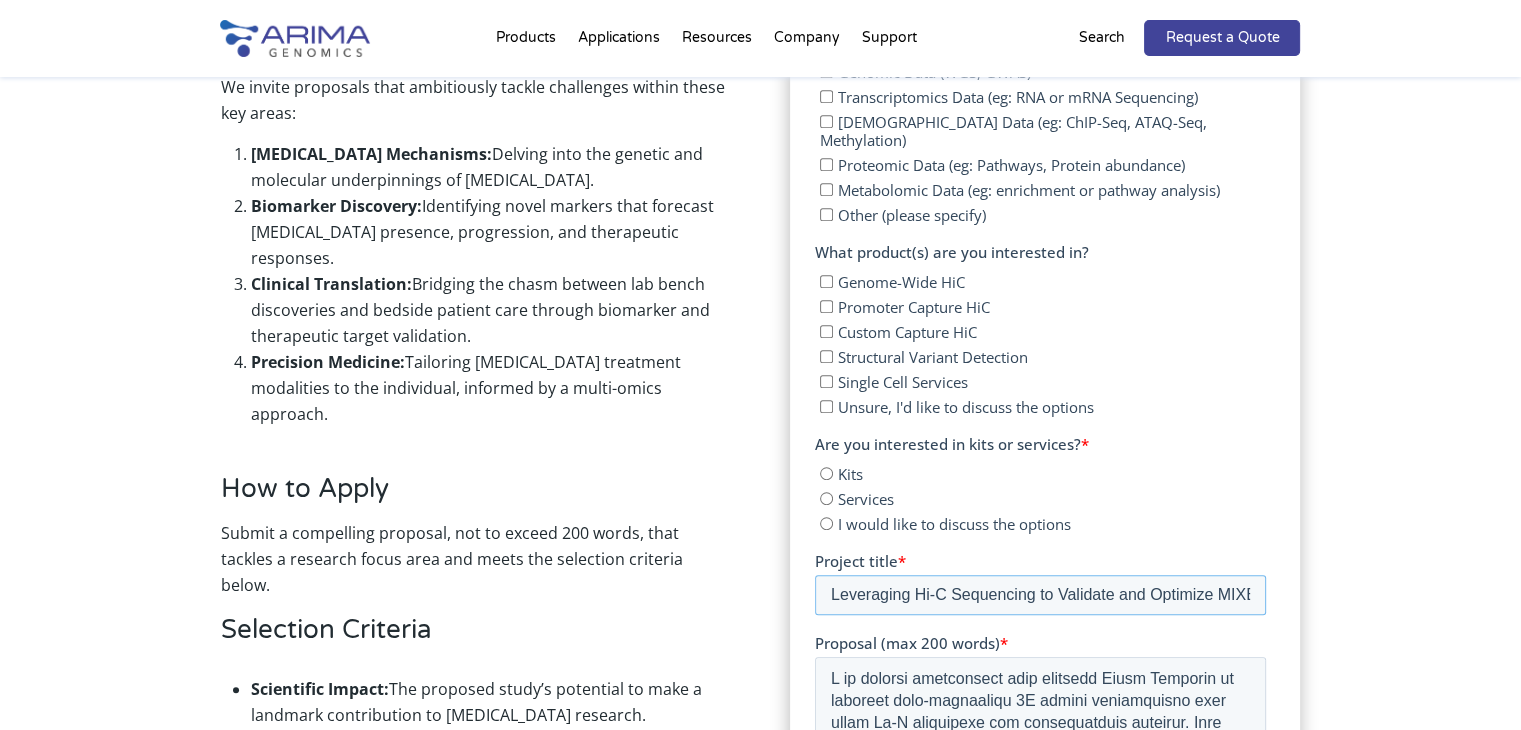 scroll, scrollTop: 0, scrollLeft: 208, axis: horizontal 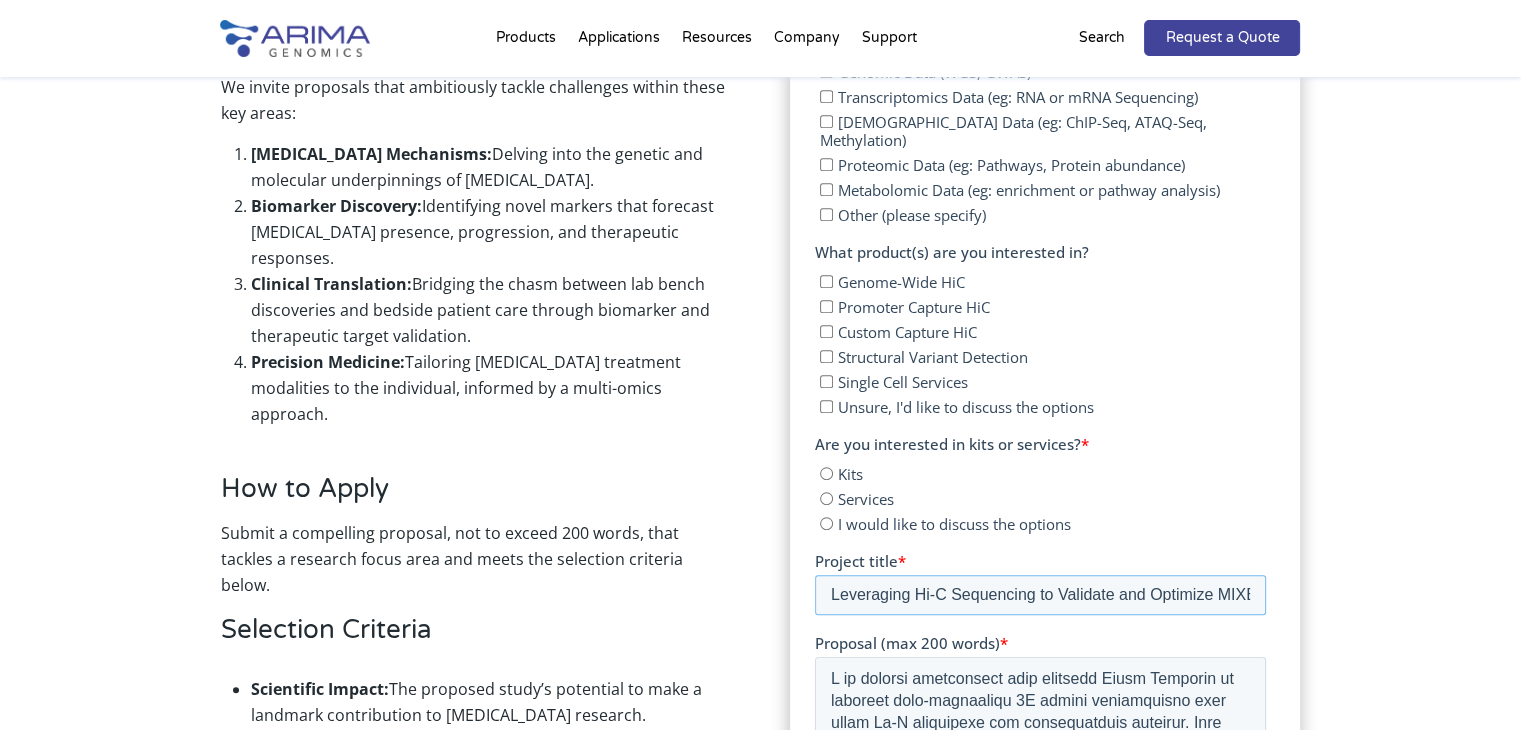 drag, startPoint x: 884, startPoint y: 587, endPoint x: 747, endPoint y: 587, distance: 137 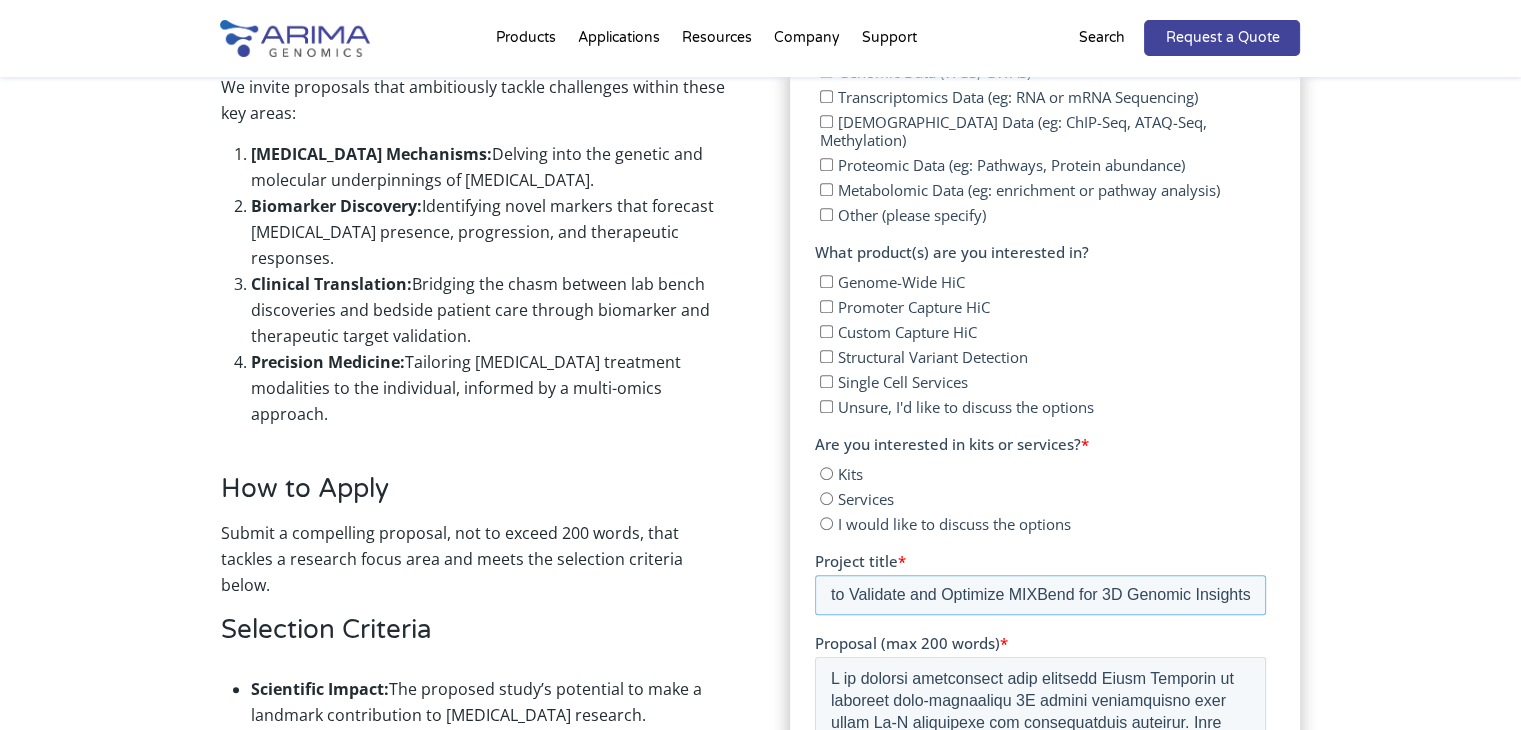 drag, startPoint x: 1125, startPoint y: 591, endPoint x: 1211, endPoint y: 587, distance: 86.09297 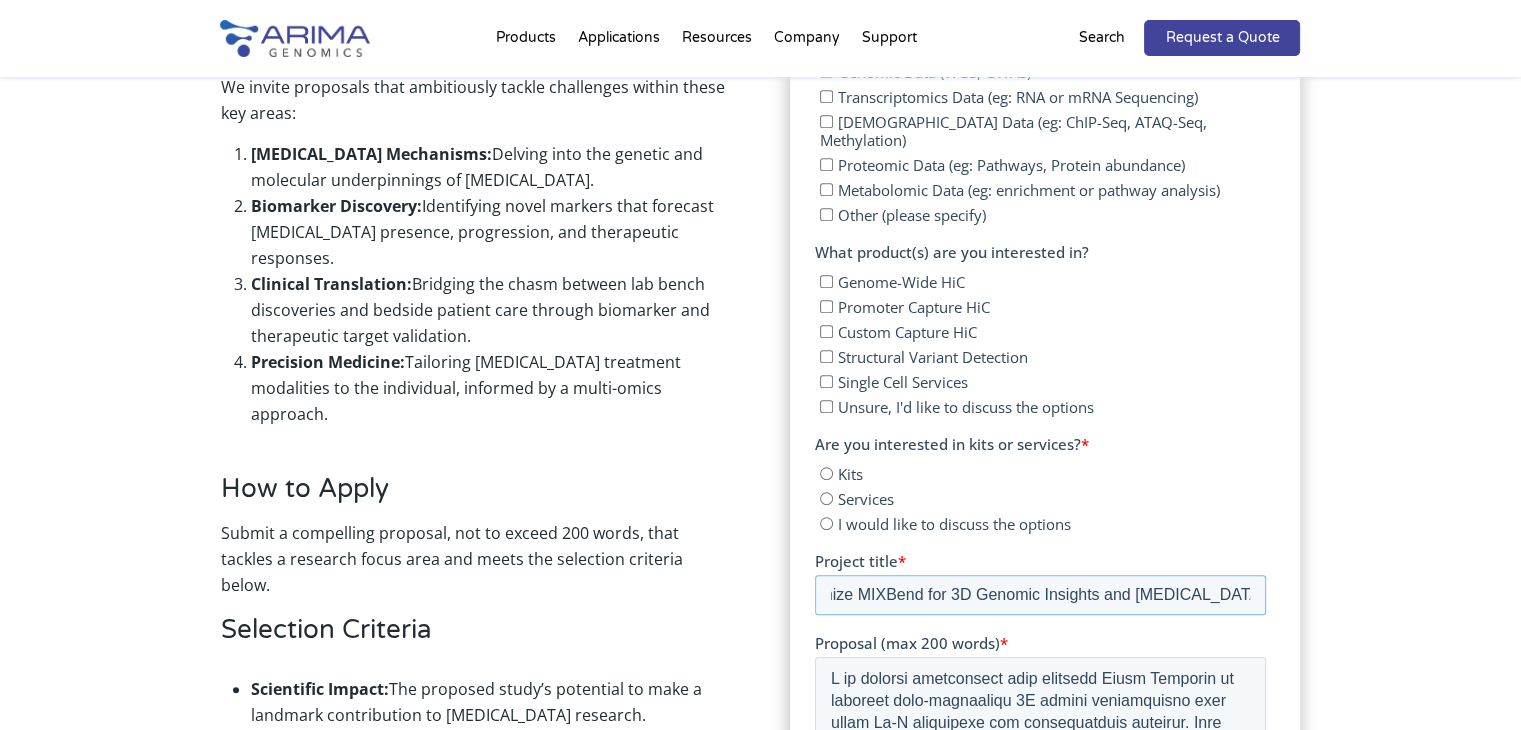 scroll, scrollTop: 0, scrollLeft: 368, axis: horizontal 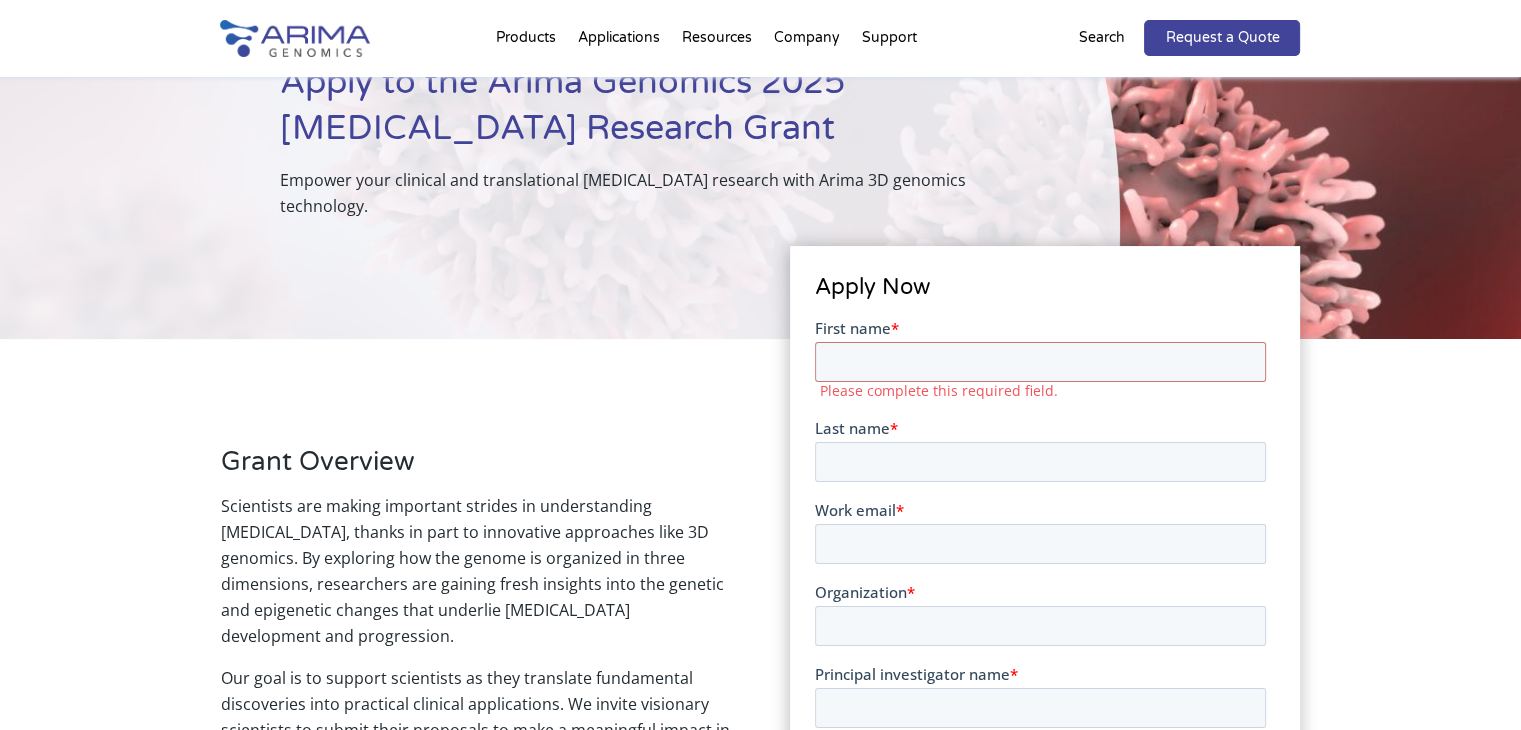 type on "Leveraging Hi-C Sequencing to Validate and Optimize MIXBend for 3D Genomic Insights and Cancer Research" 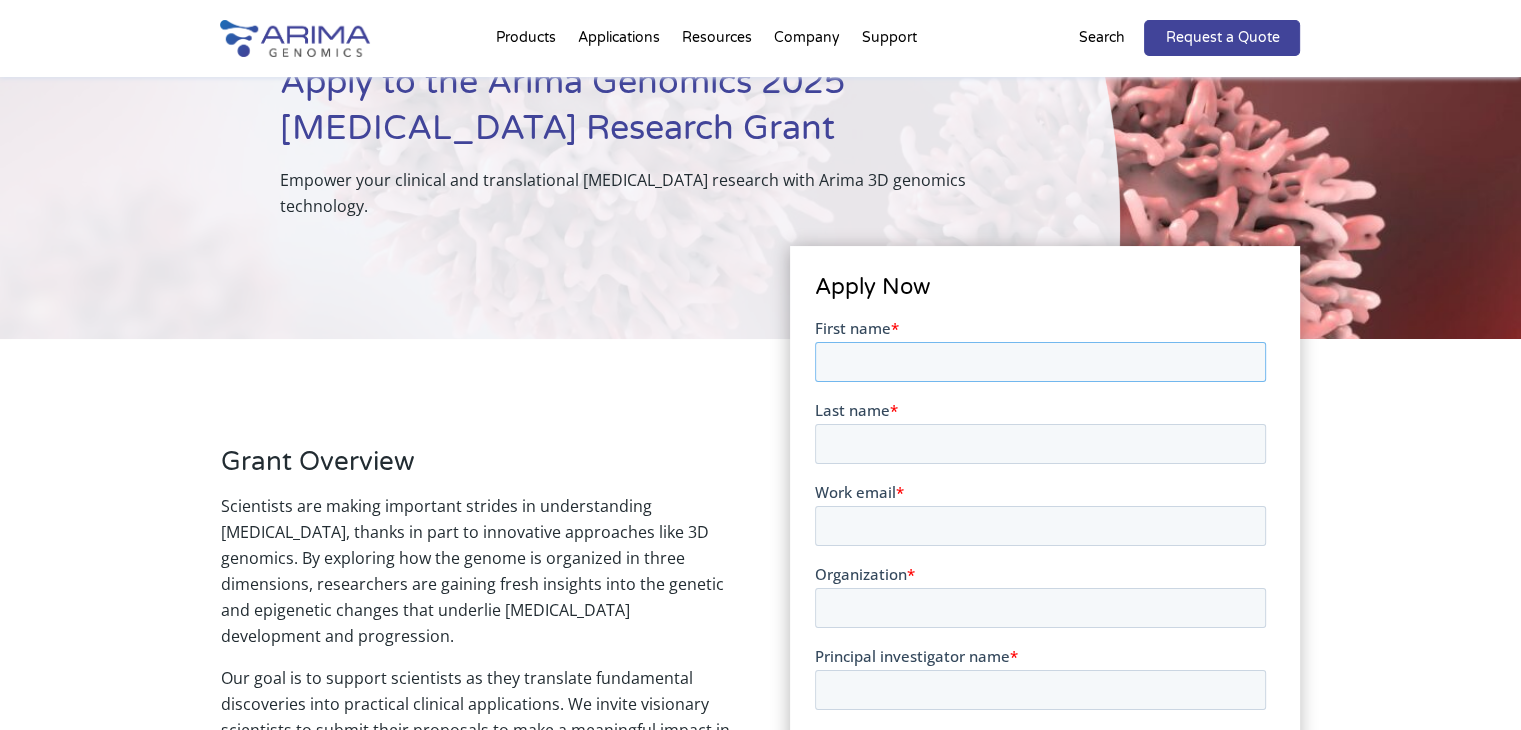 scroll, scrollTop: 0, scrollLeft: 0, axis: both 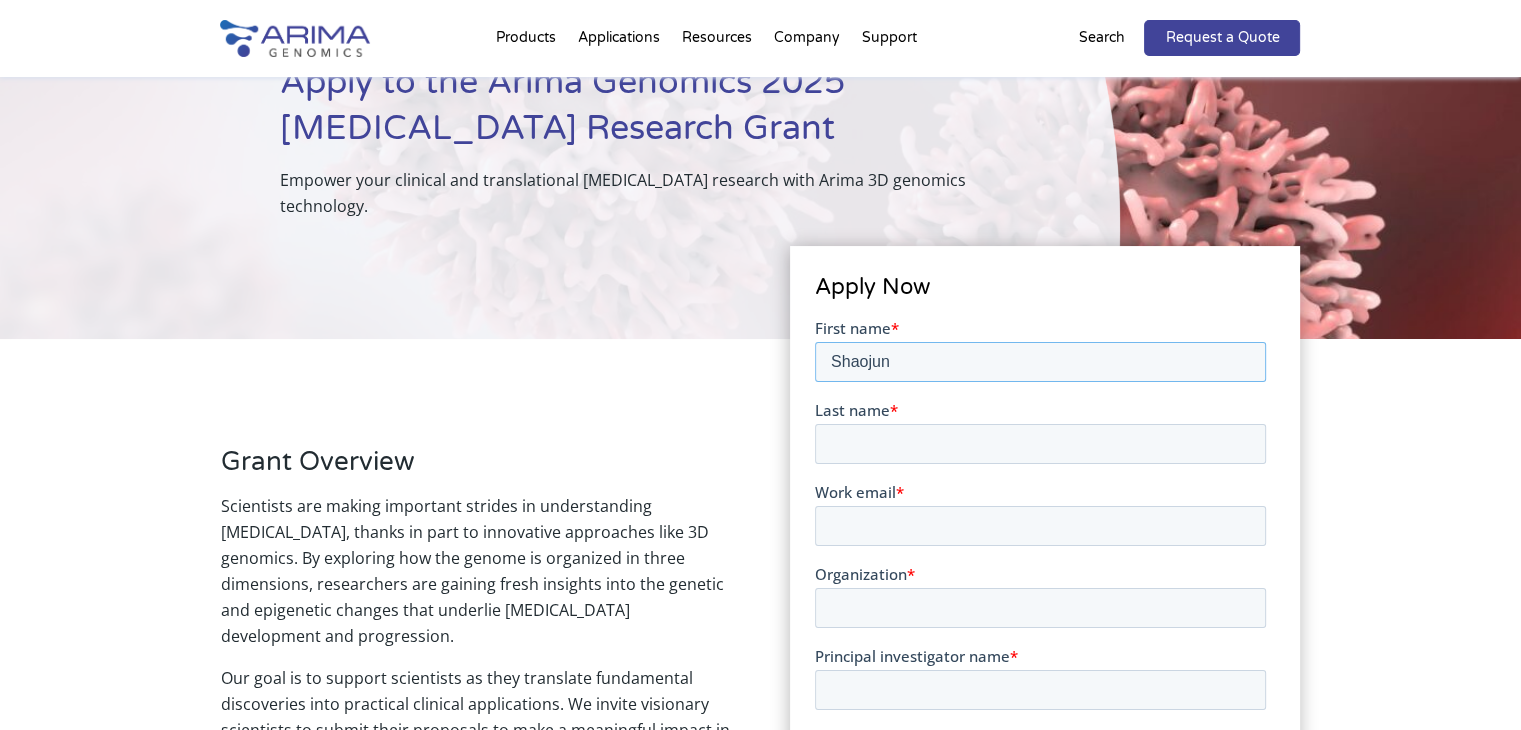 type on "Shaojun" 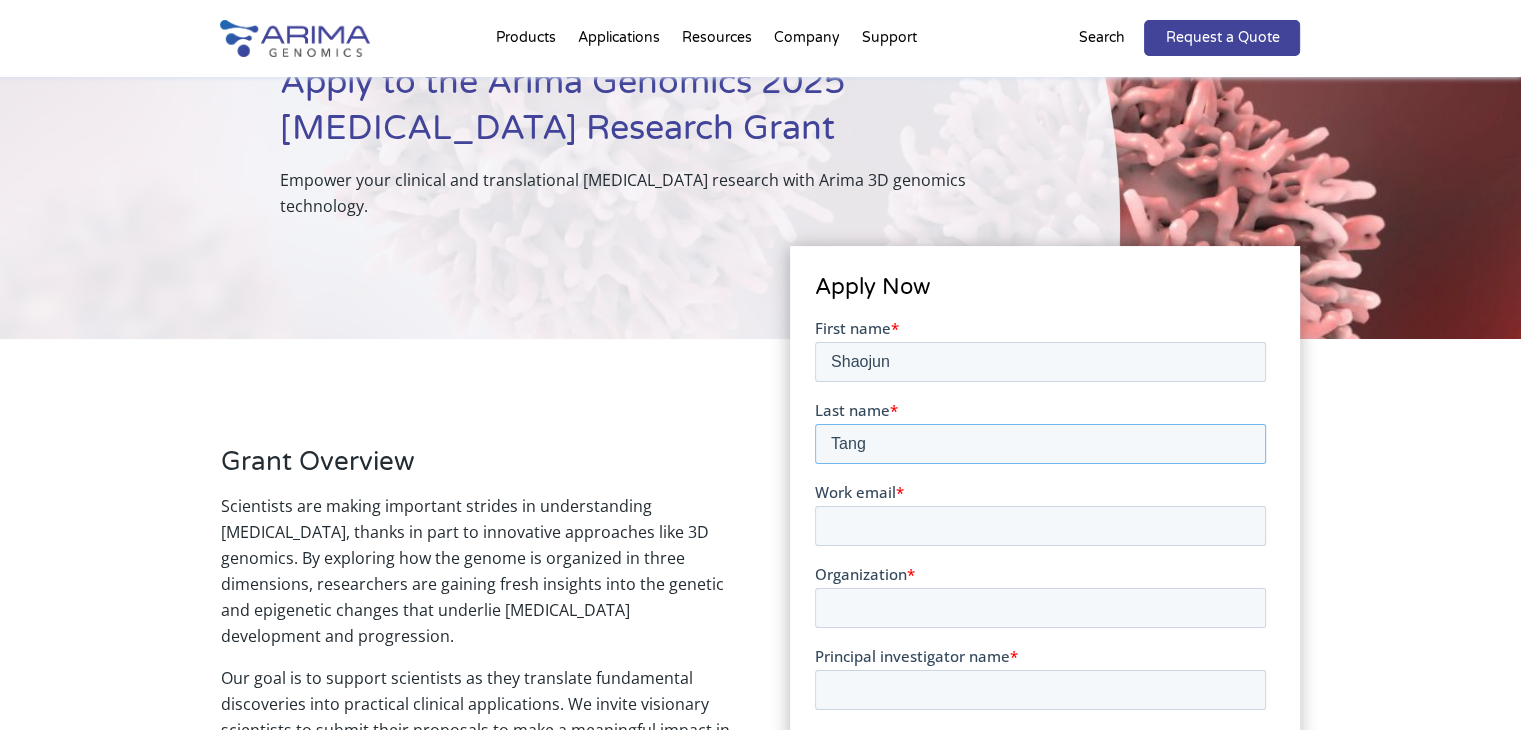 type on "Tang" 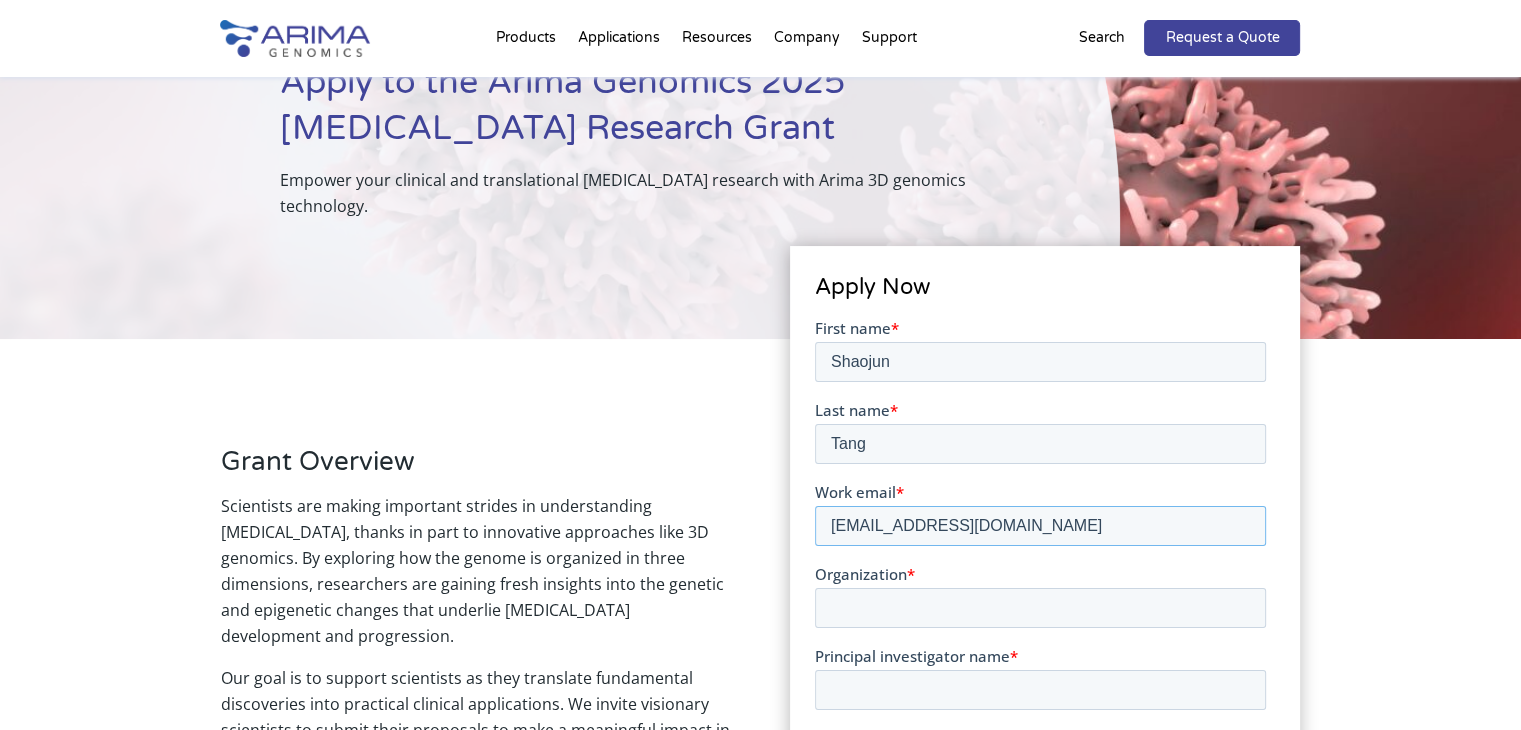 scroll, scrollTop: 421, scrollLeft: 0, axis: vertical 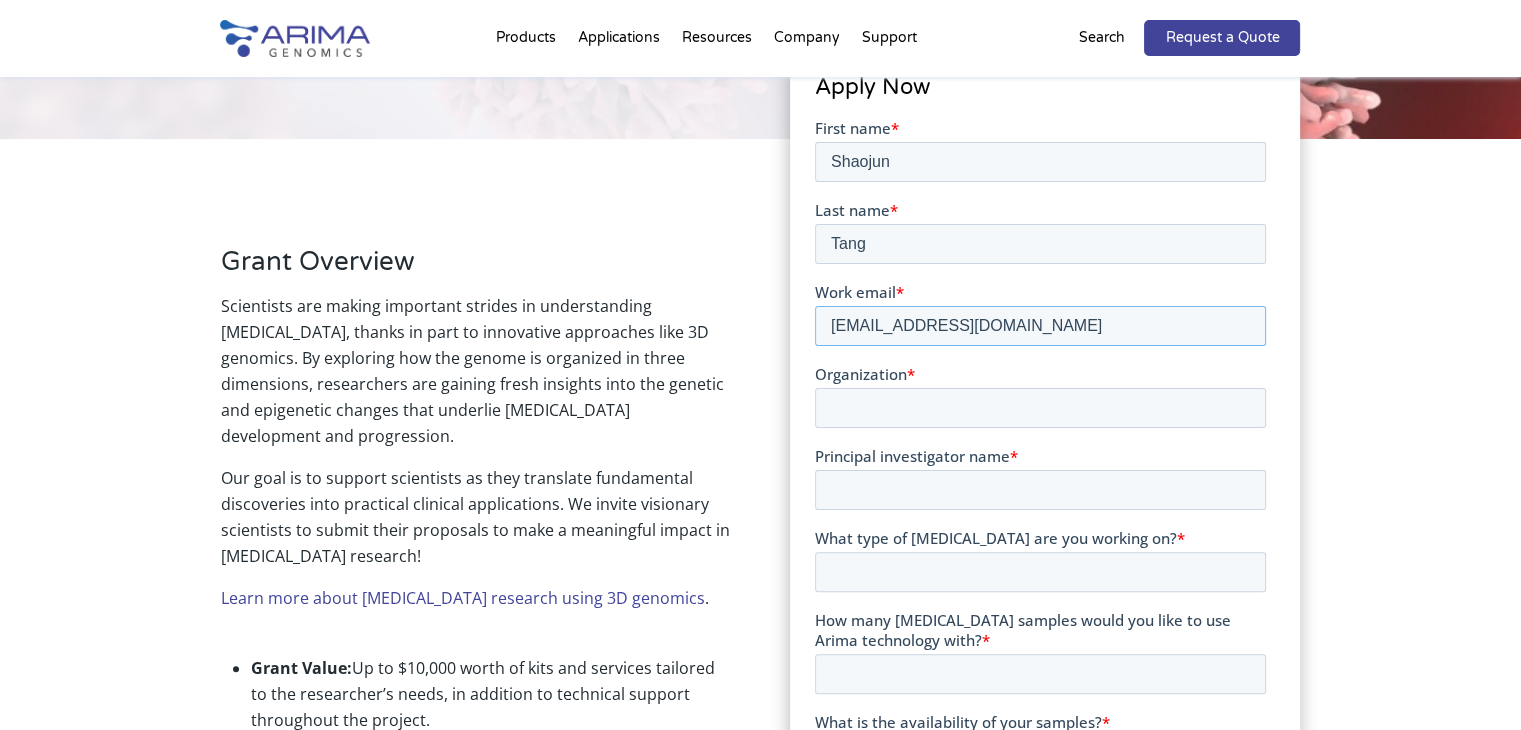 type on "tangs3@vcu.edu" 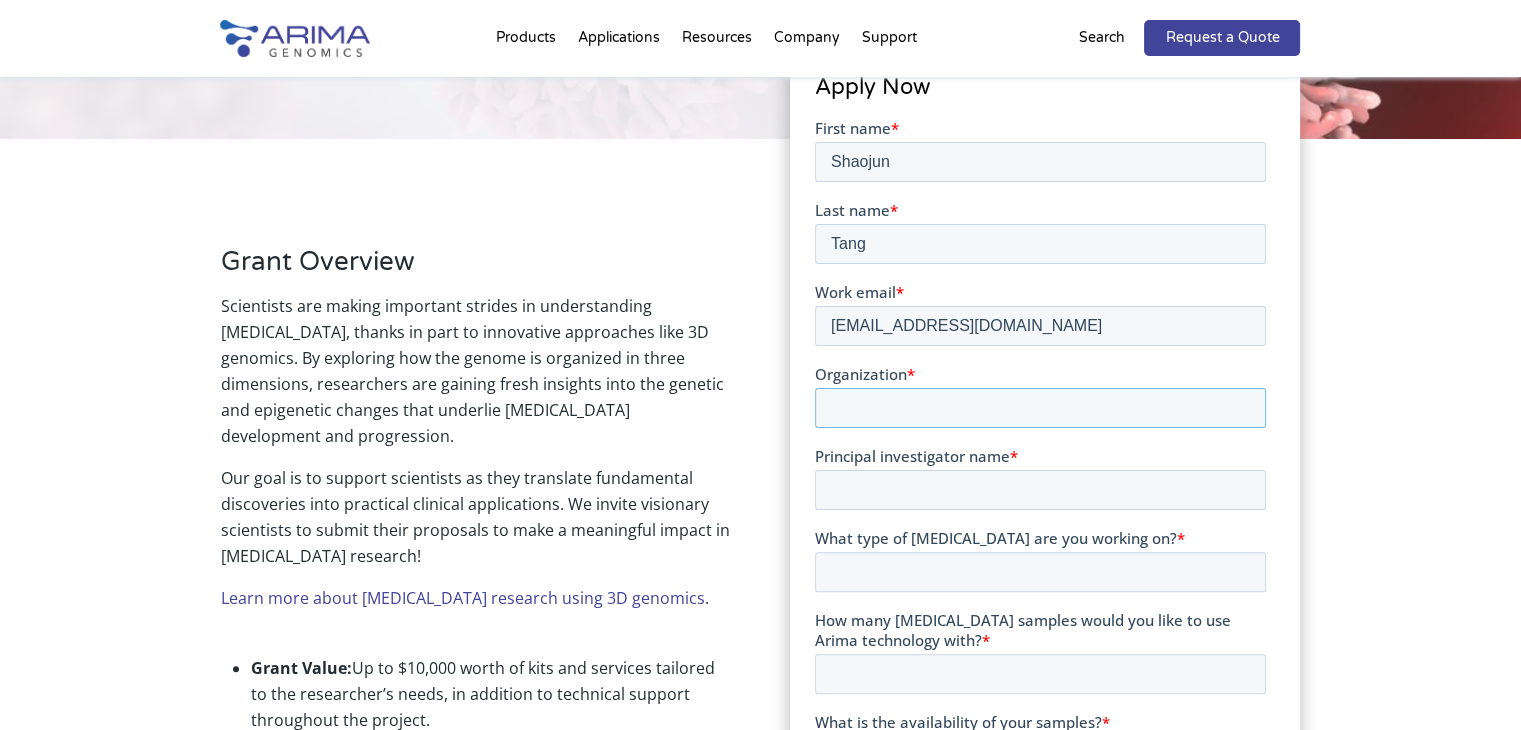 click on "Organization *" at bounding box center (1040, 407) 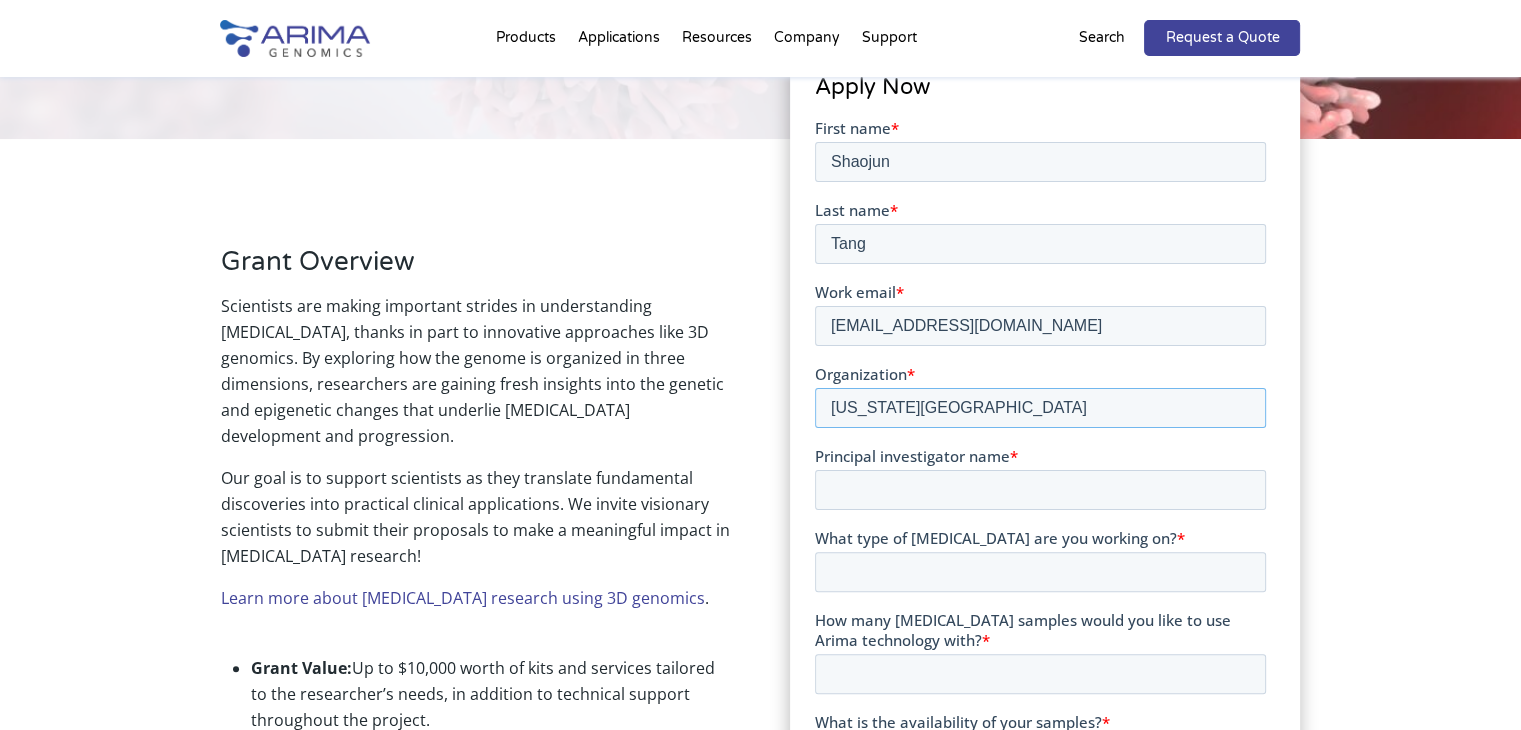 type on "Virginia Commonwealth University" 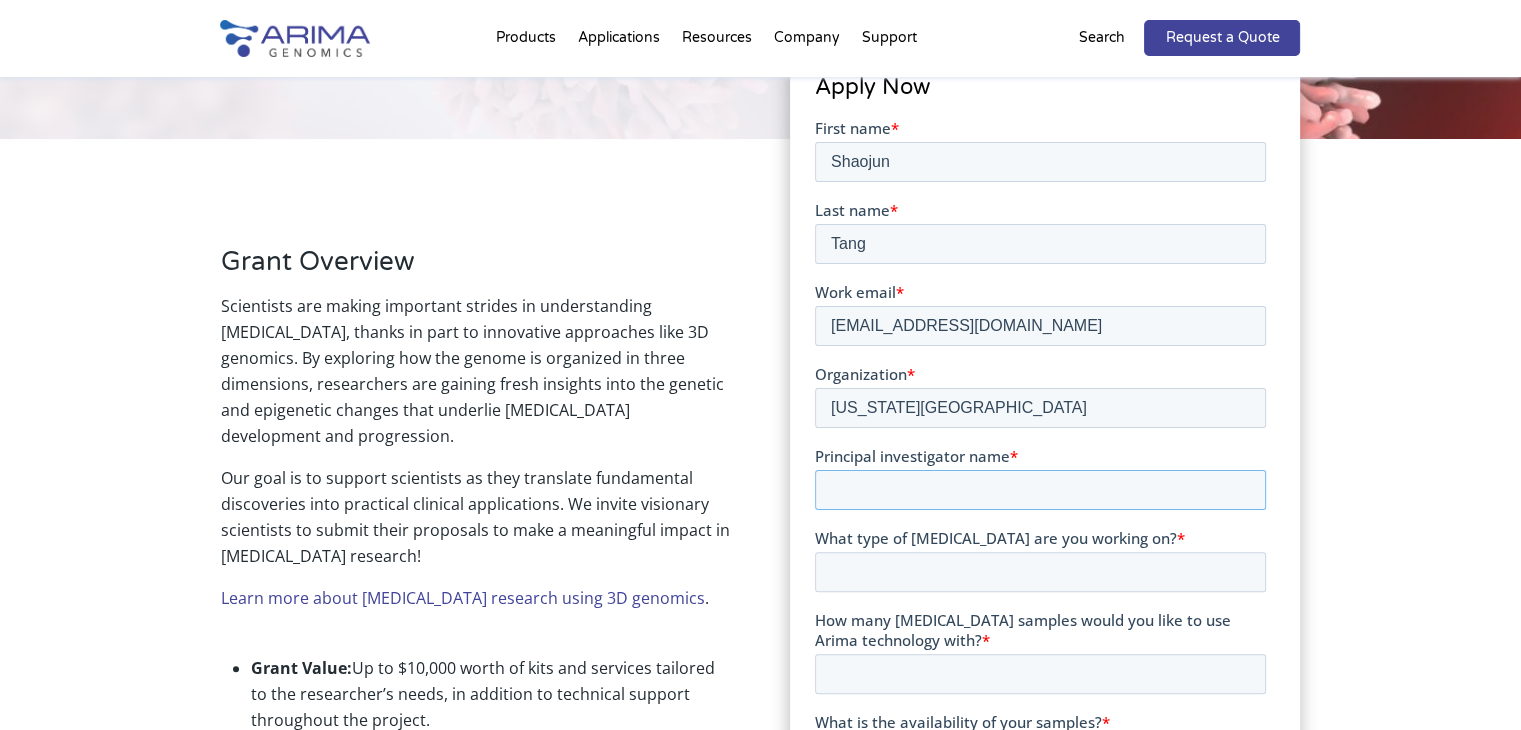 click on "Principal investigator name *" at bounding box center (1040, 489) 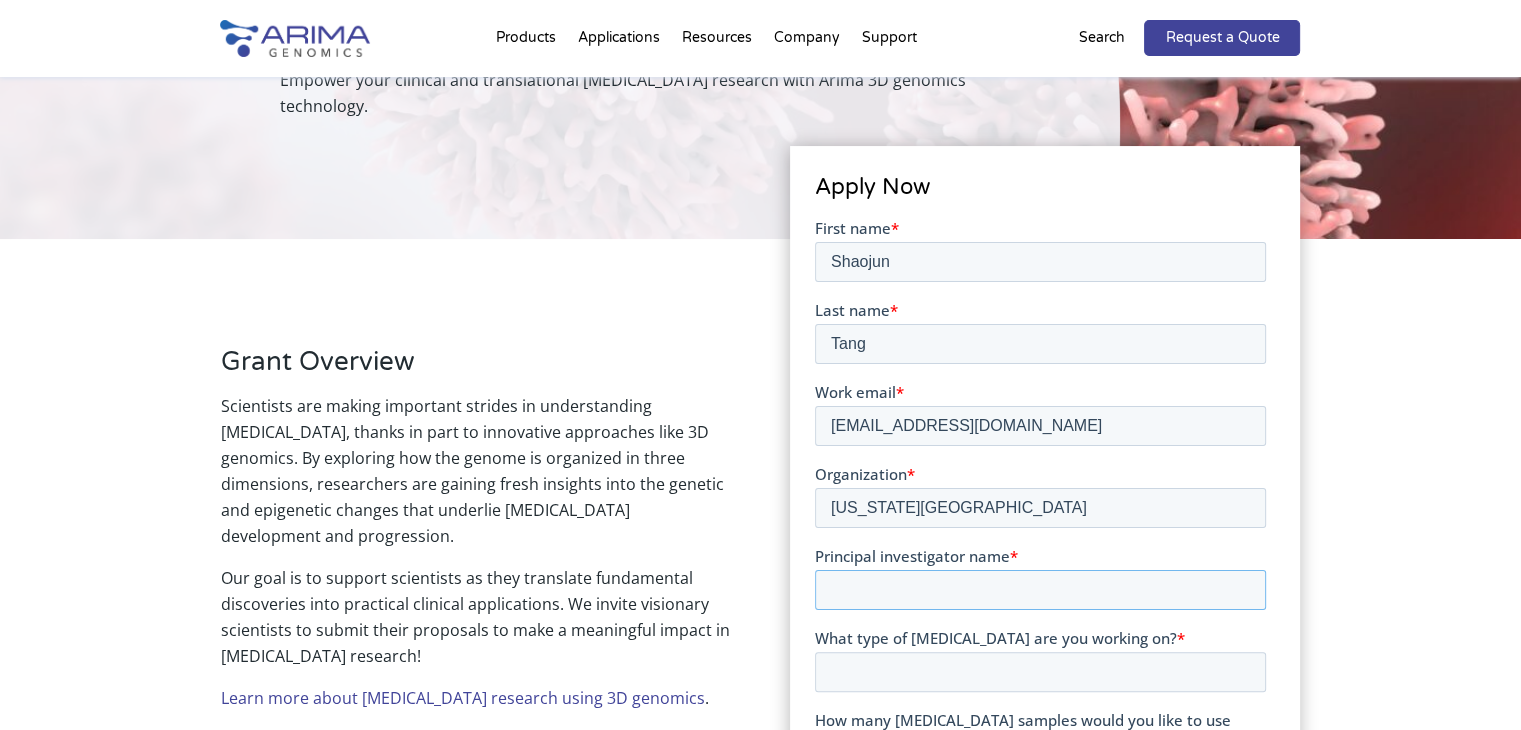 scroll, scrollTop: 421, scrollLeft: 0, axis: vertical 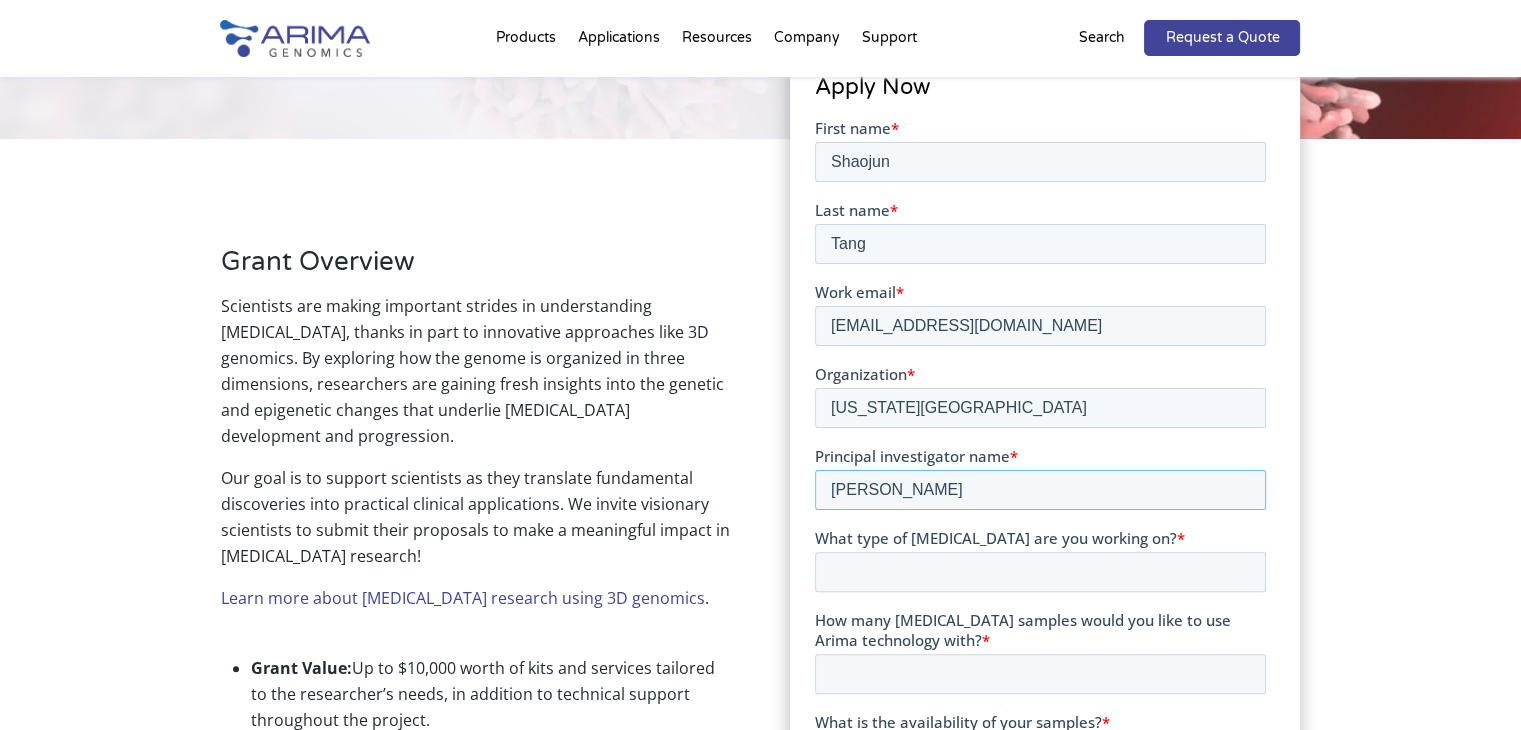 type on "Shaojun Tang" 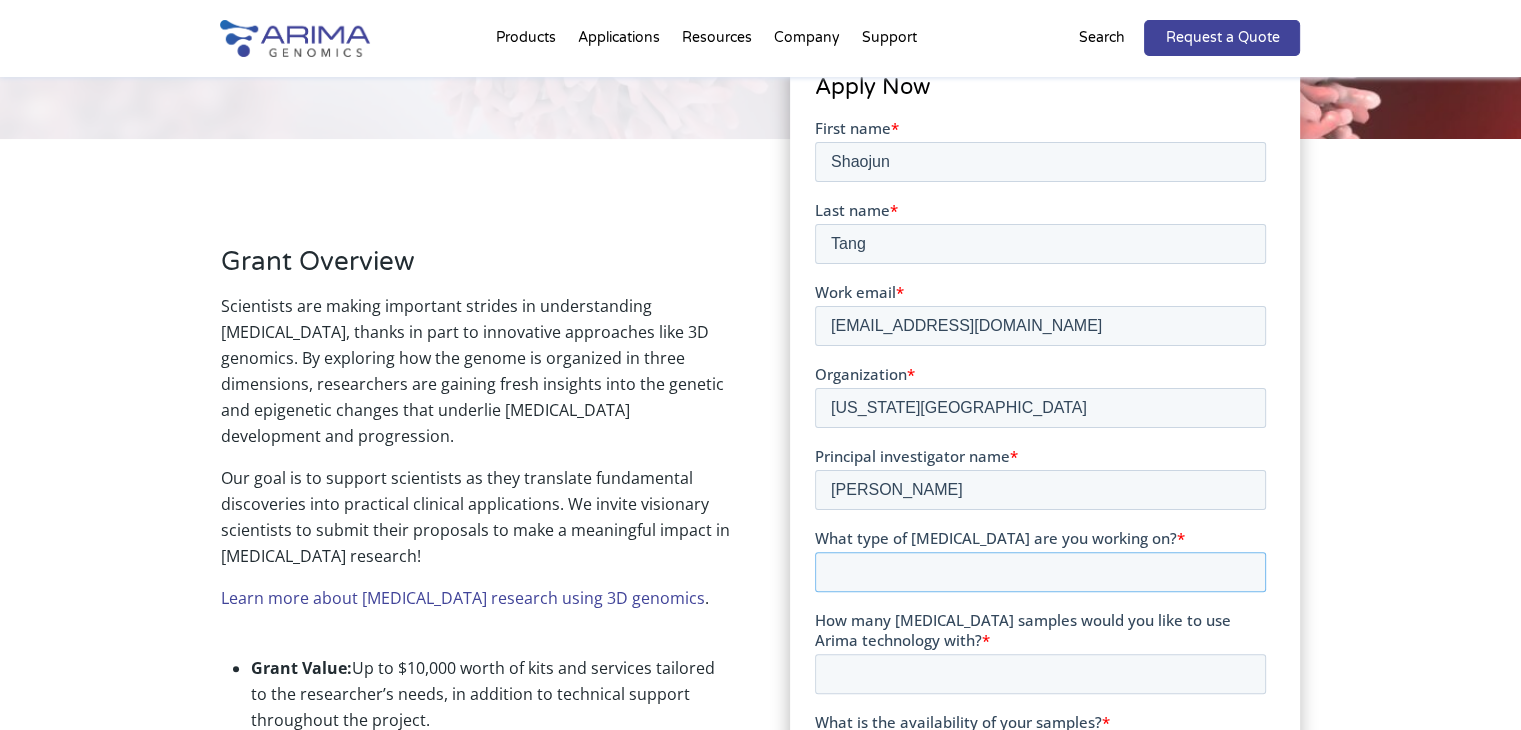 click on "What type of cancer are you working on?  *" at bounding box center [1040, 571] 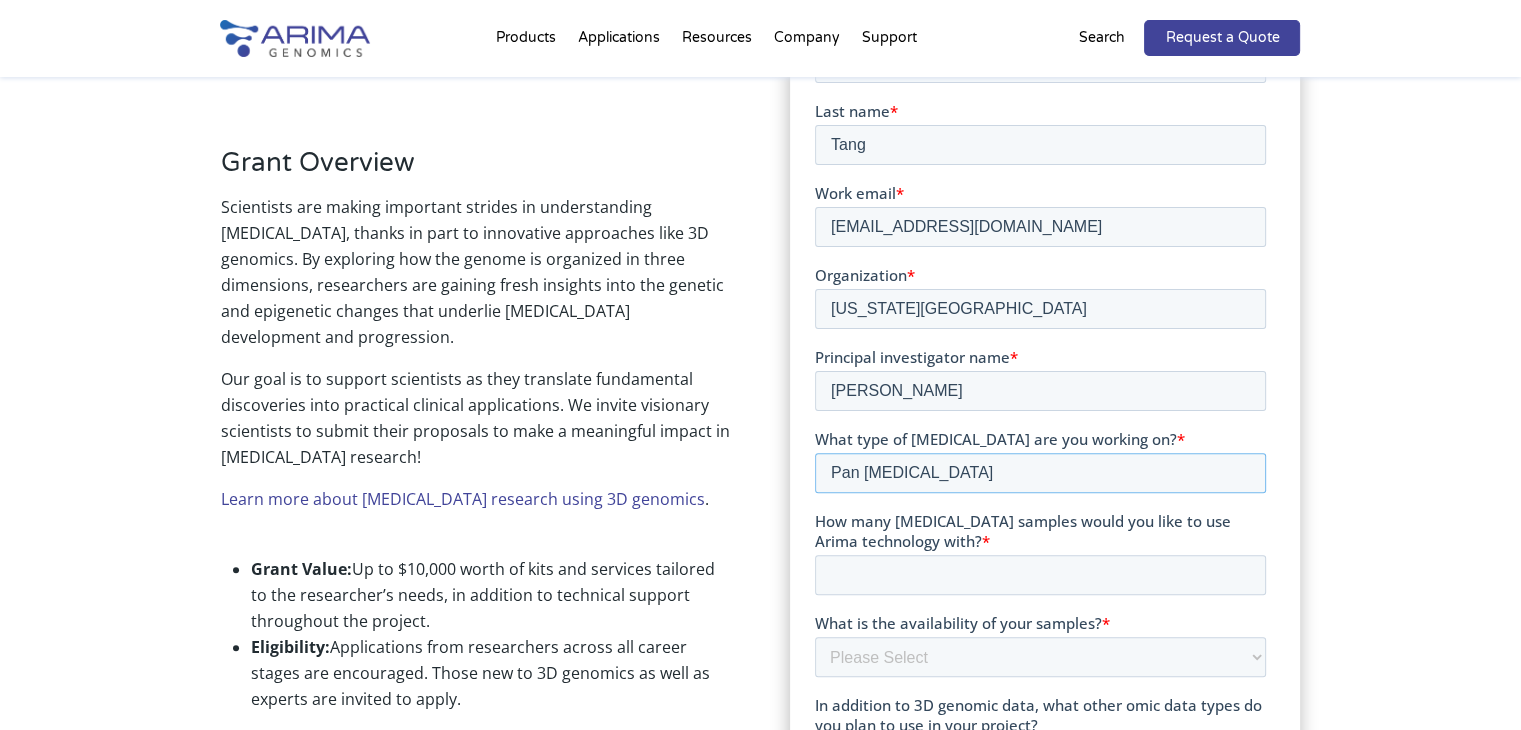 scroll, scrollTop: 522, scrollLeft: 0, axis: vertical 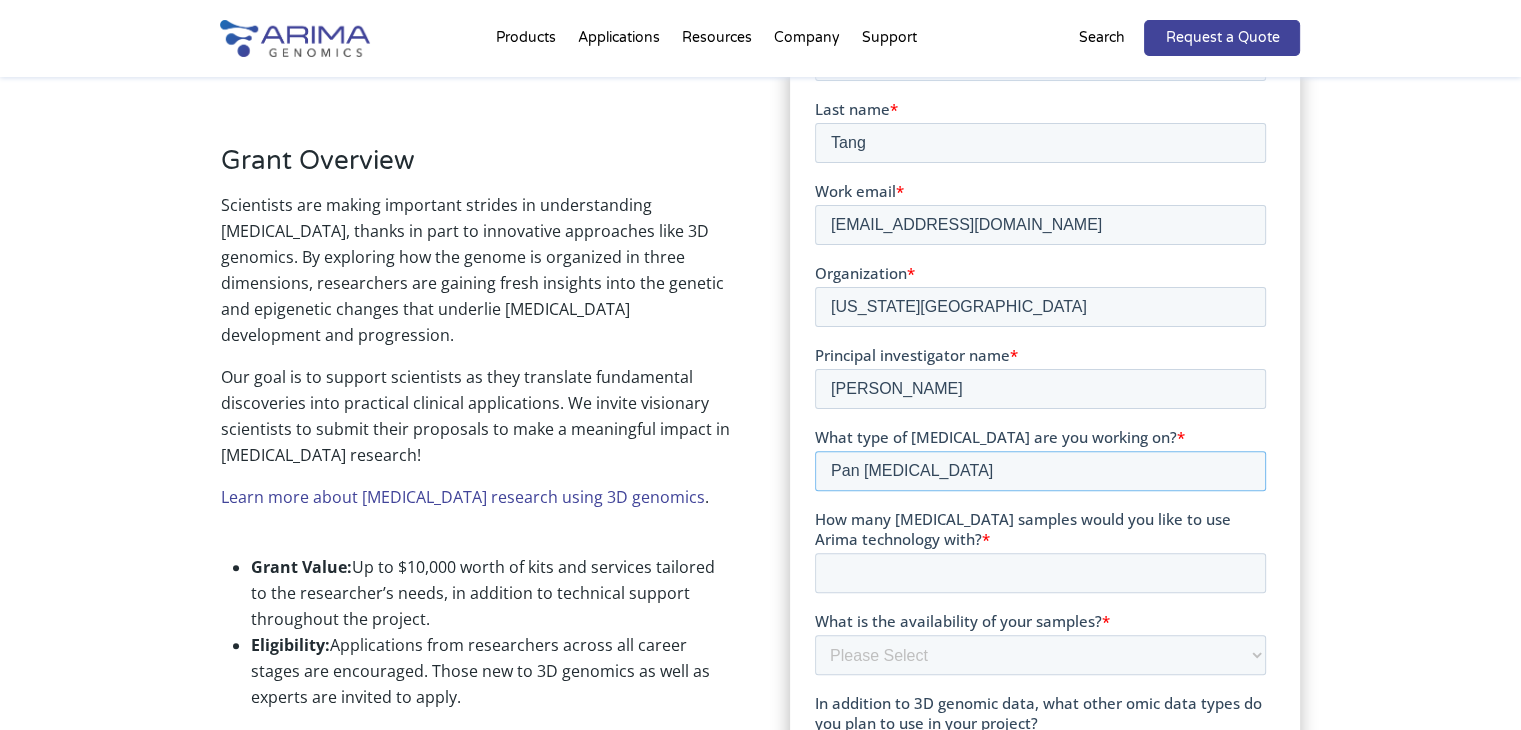 type on "Pan Cancer" 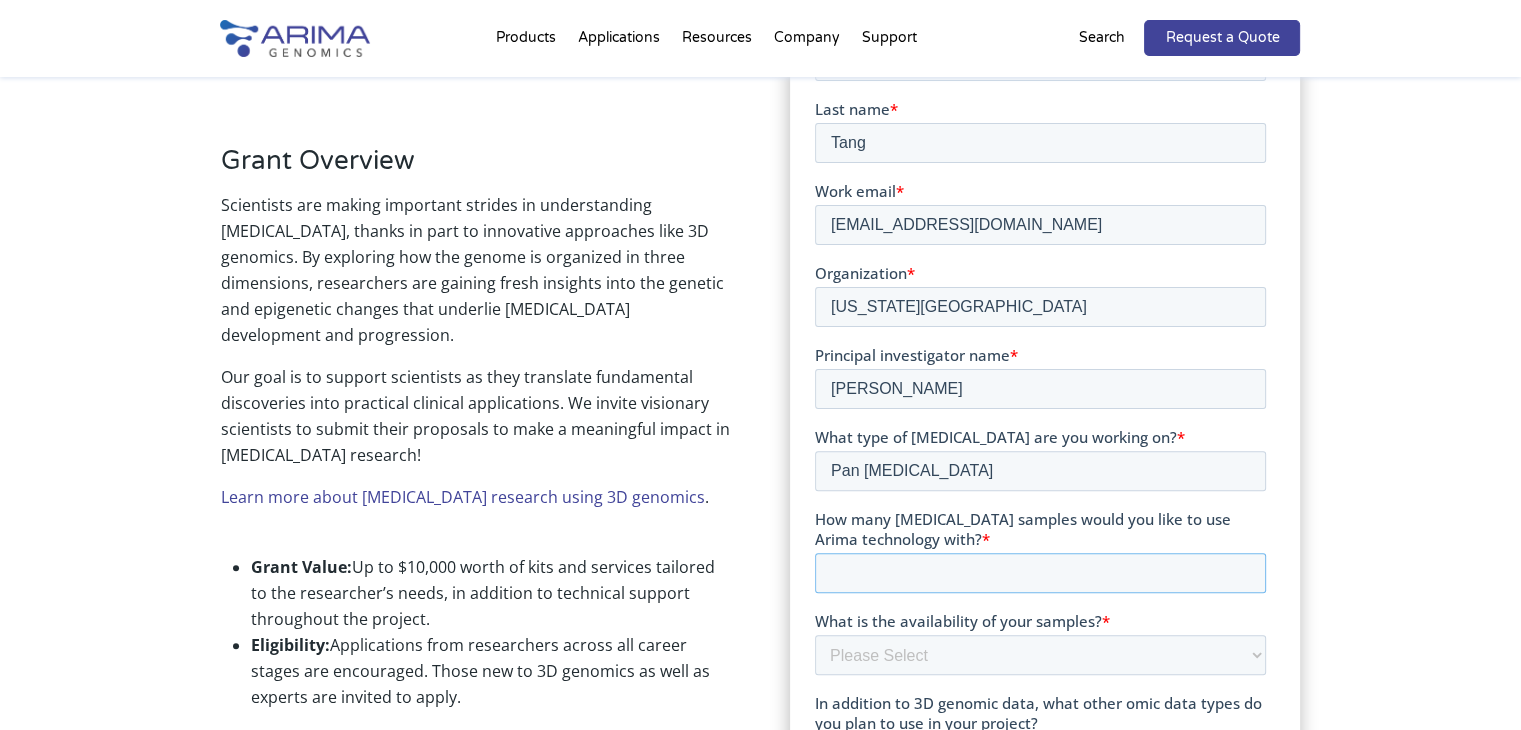 click on "How many cancer samples would you like to use Arima technology with? *" at bounding box center [1040, 572] 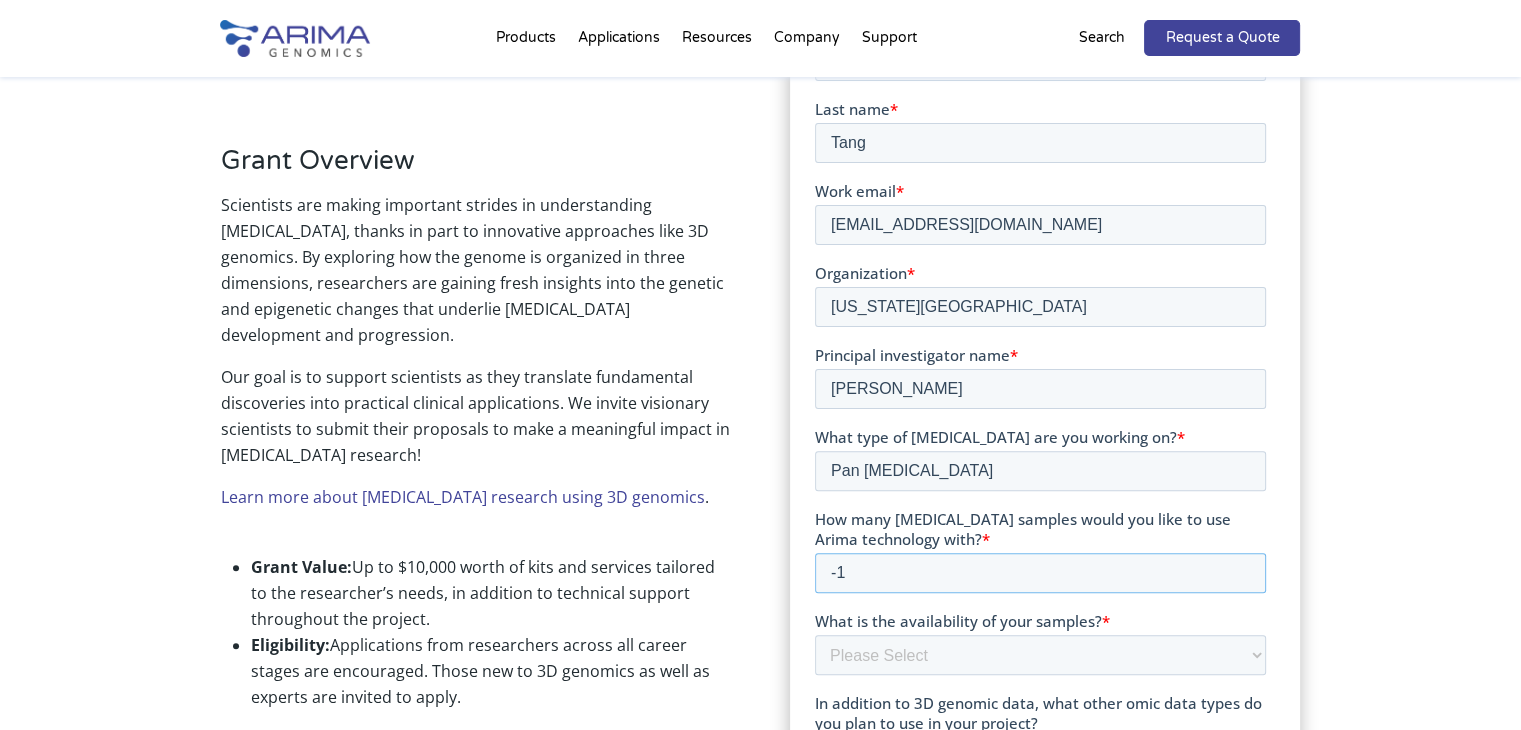 click on "-1" at bounding box center (1040, 572) 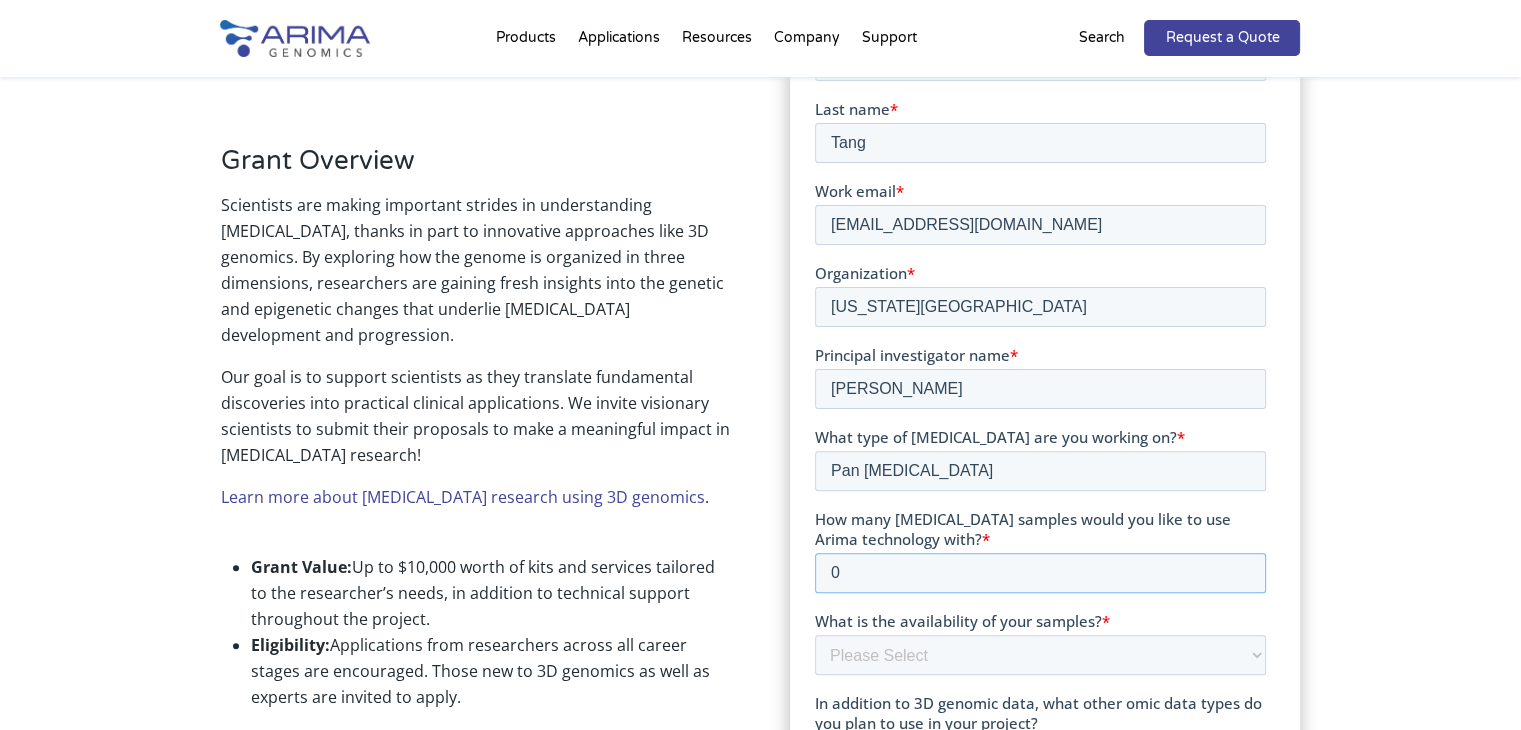 click on "0" at bounding box center [1040, 572] 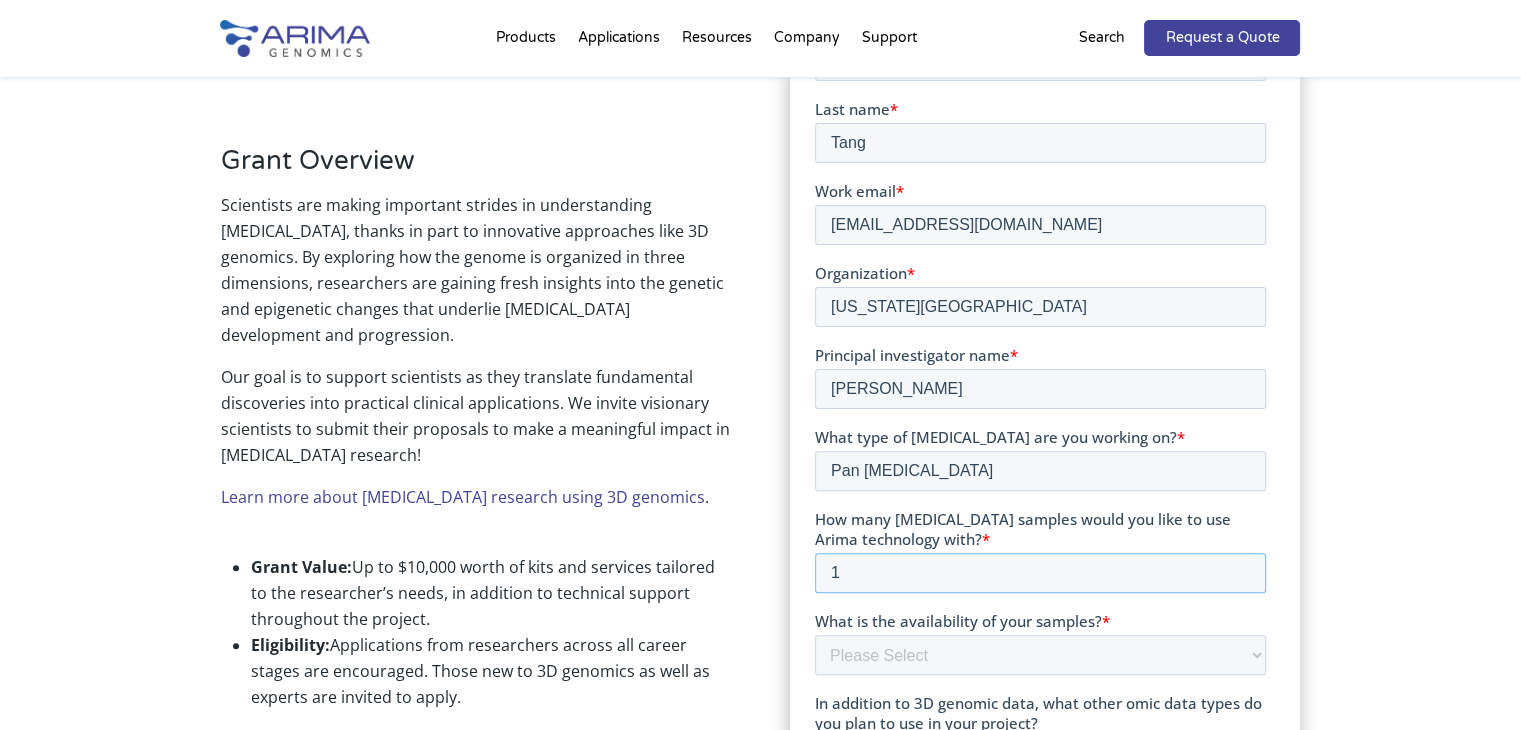 click on "1" at bounding box center [1040, 572] 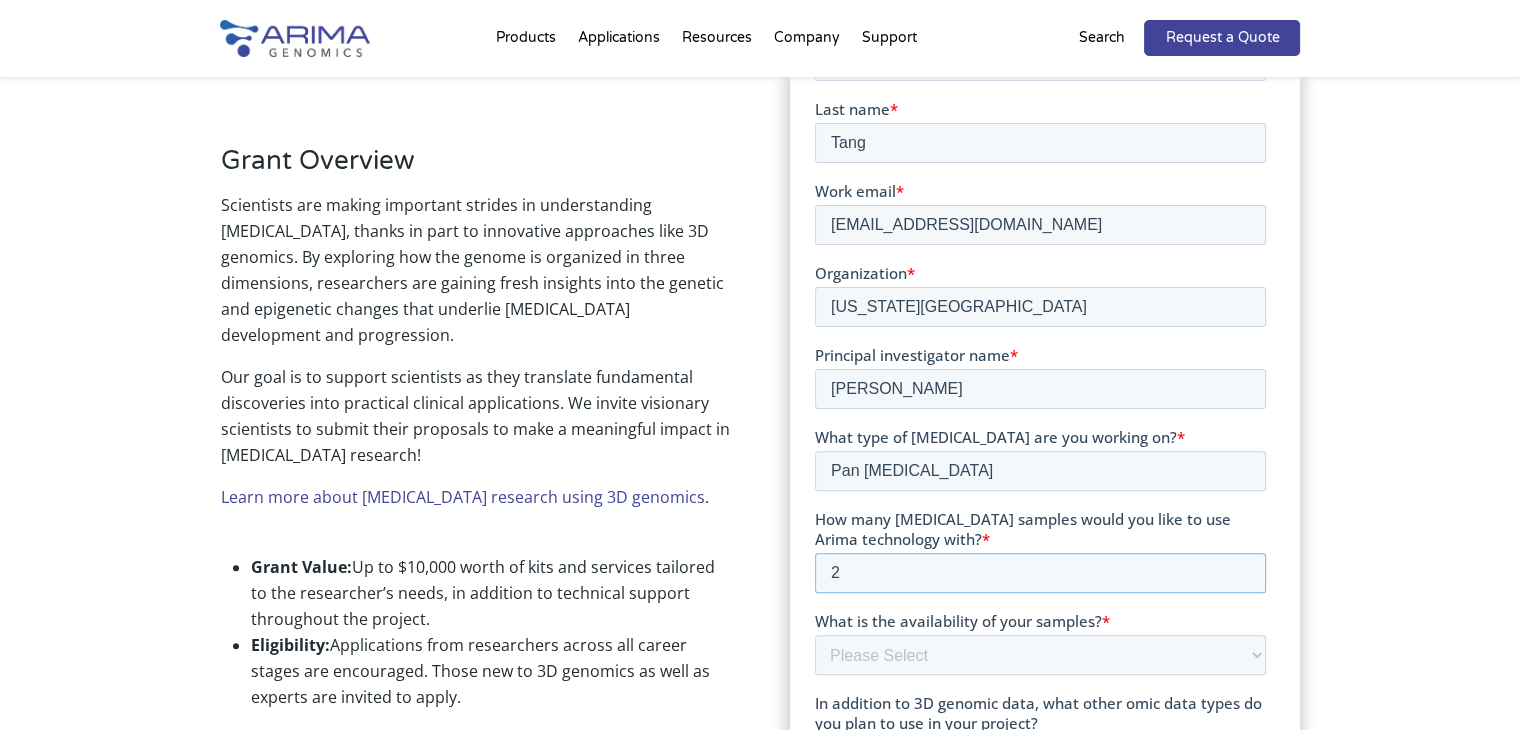 click on "2" at bounding box center [1040, 572] 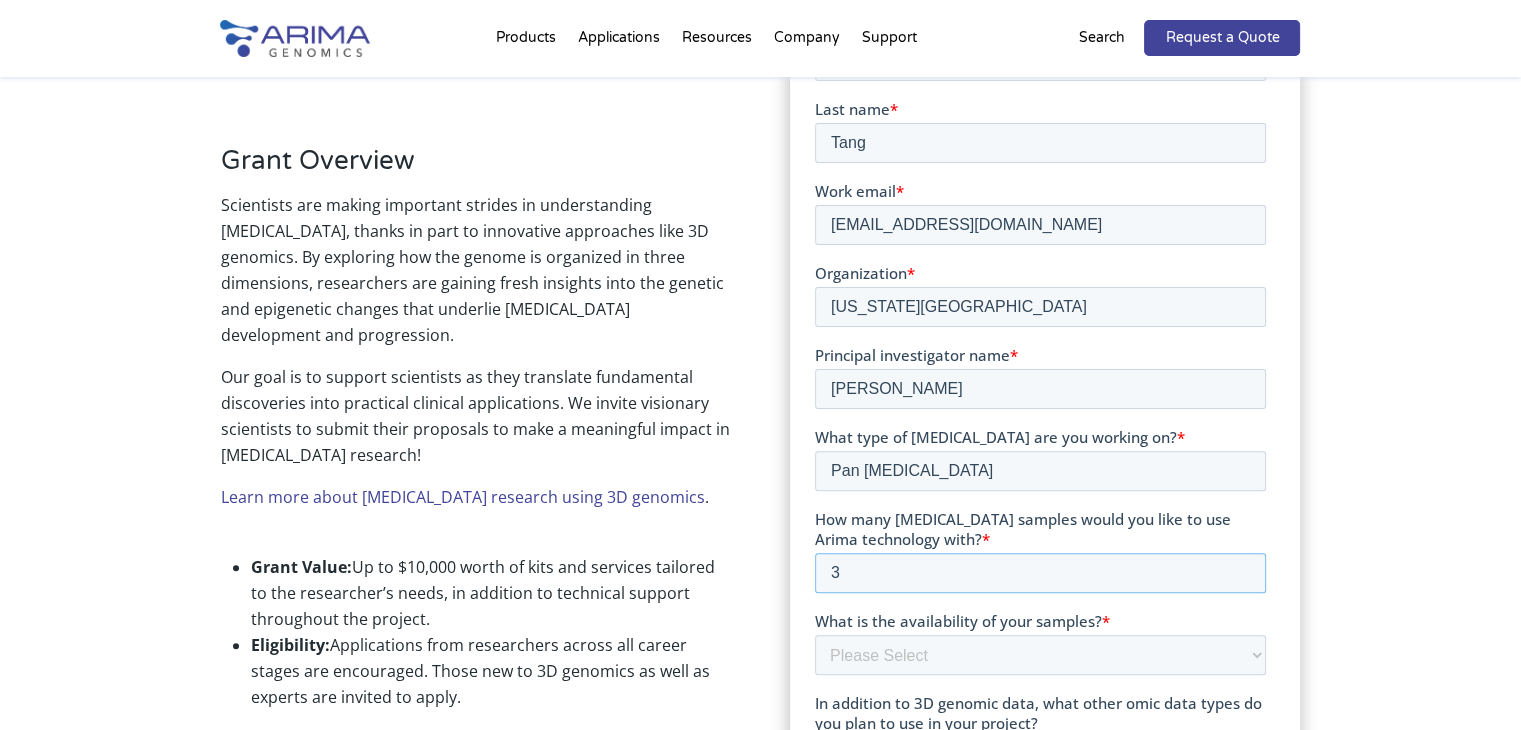click on "3" at bounding box center [1040, 572] 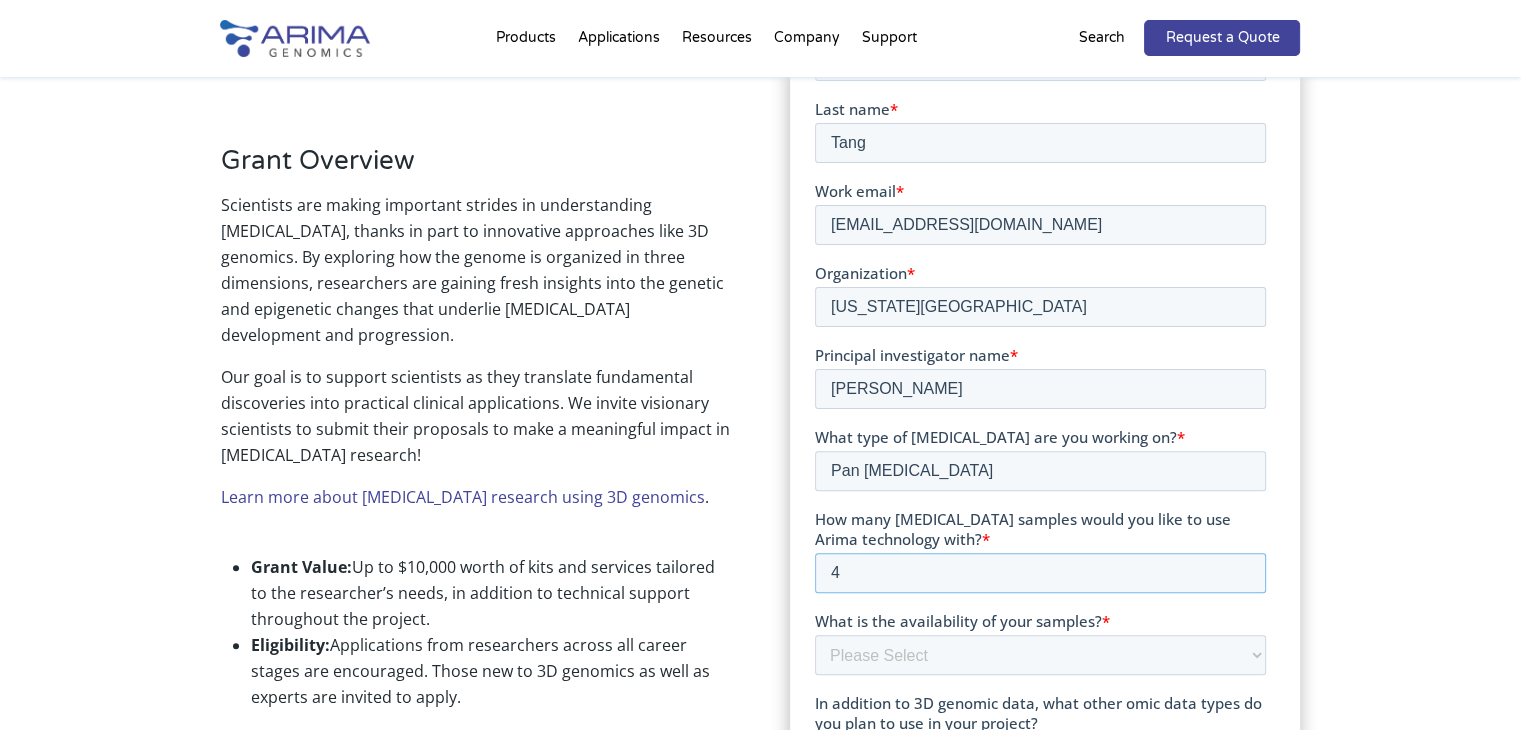 click on "4" at bounding box center (1040, 572) 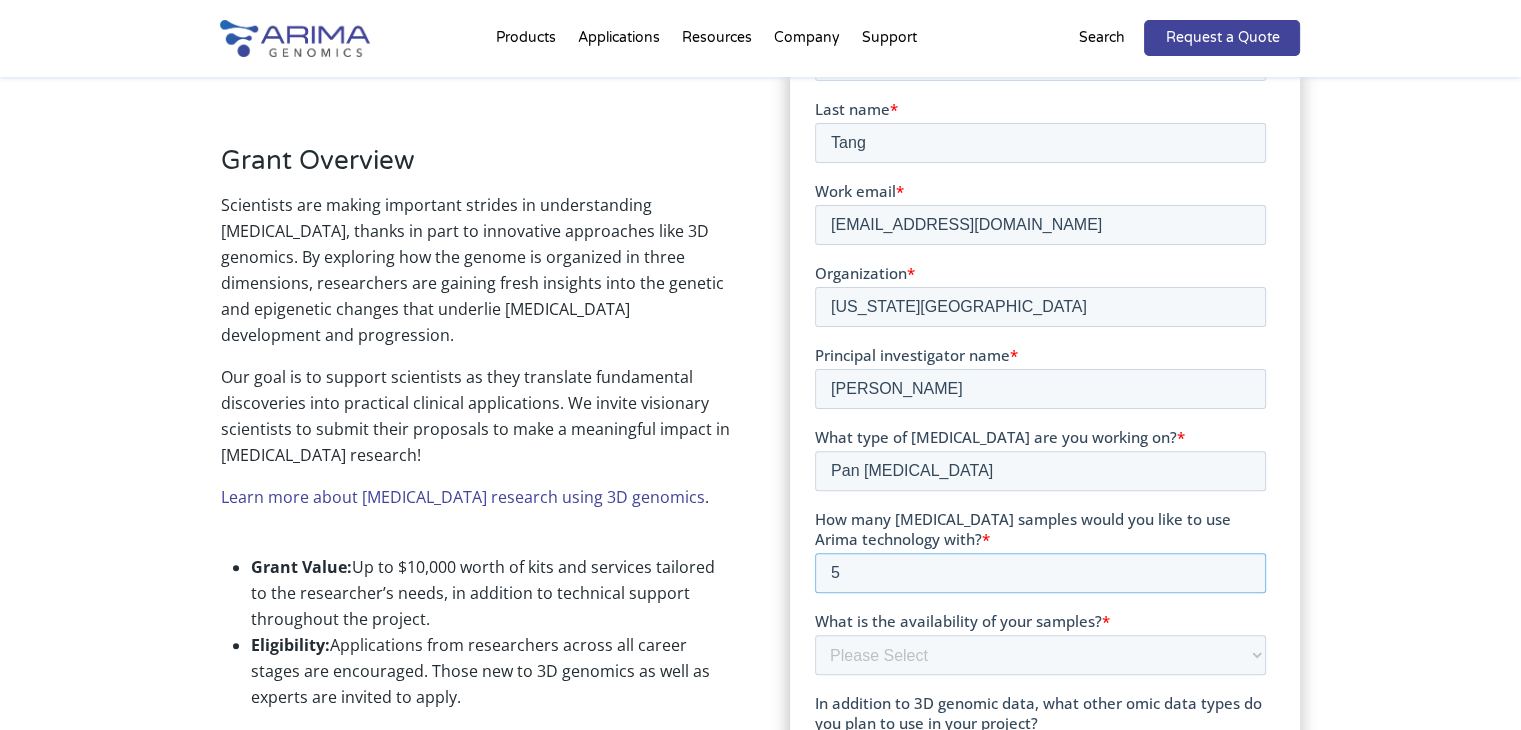 type on "5" 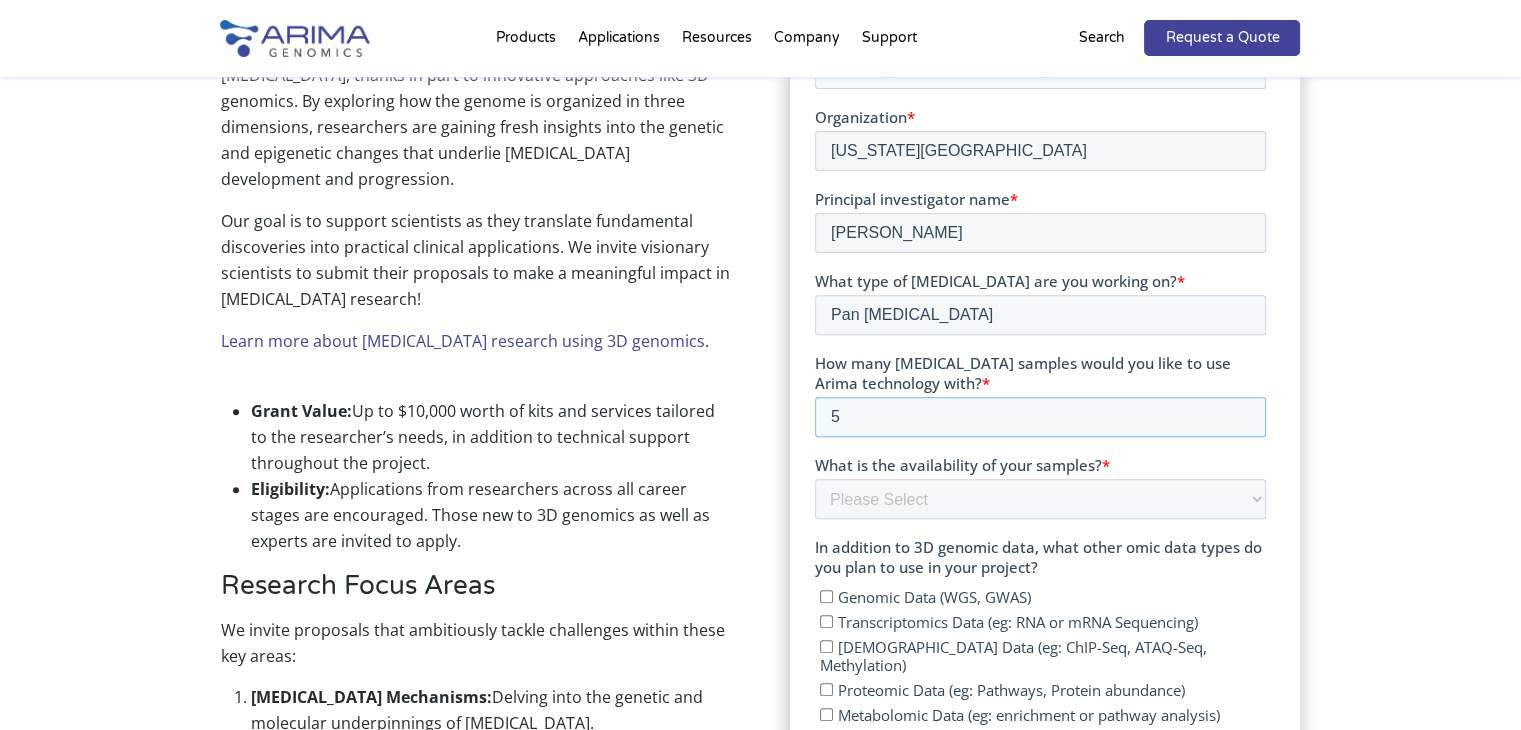 scroll, scrollTop: 683, scrollLeft: 0, axis: vertical 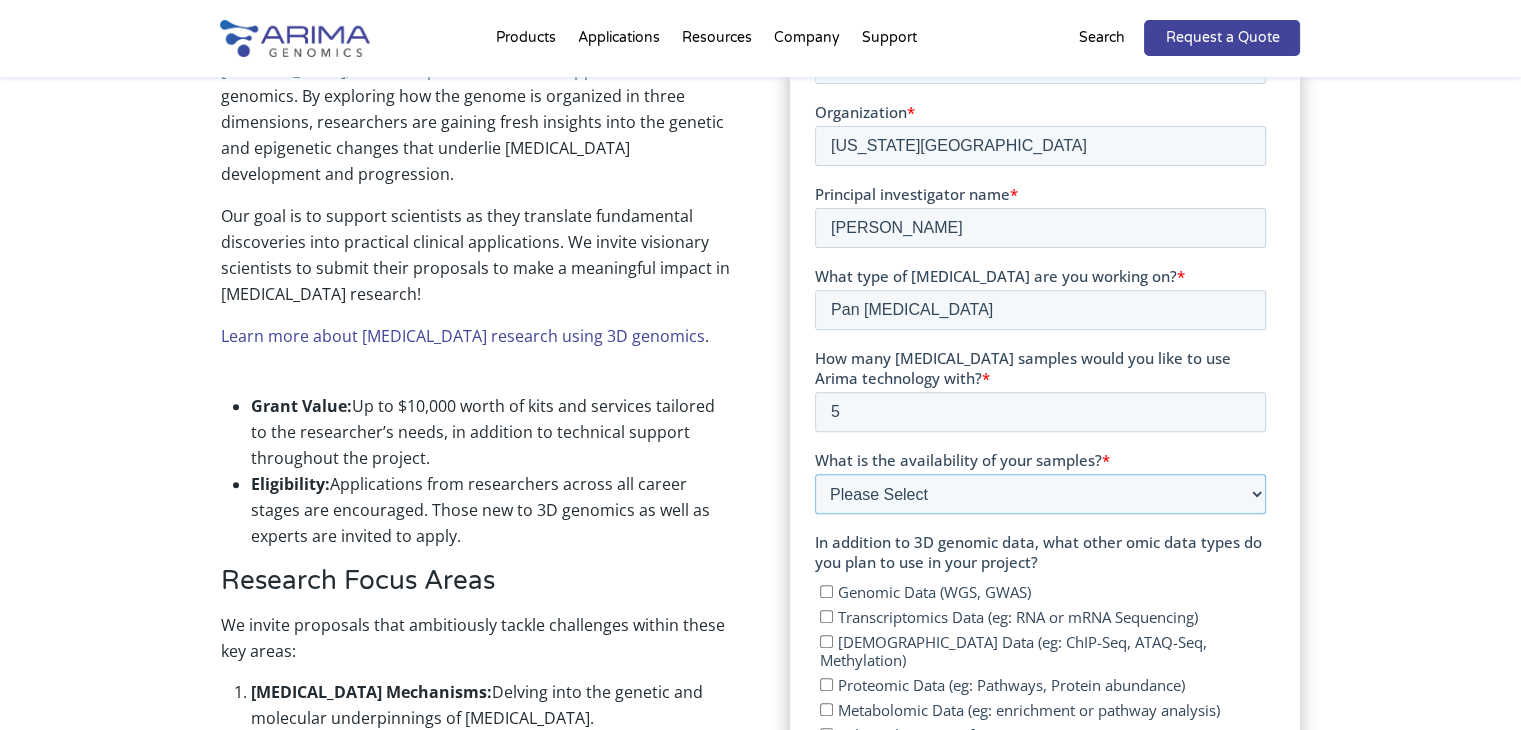click on "Please Select Currently ready for use Will be ready within 2 months Will take longer than 2 months to acquire" at bounding box center [1040, 494] 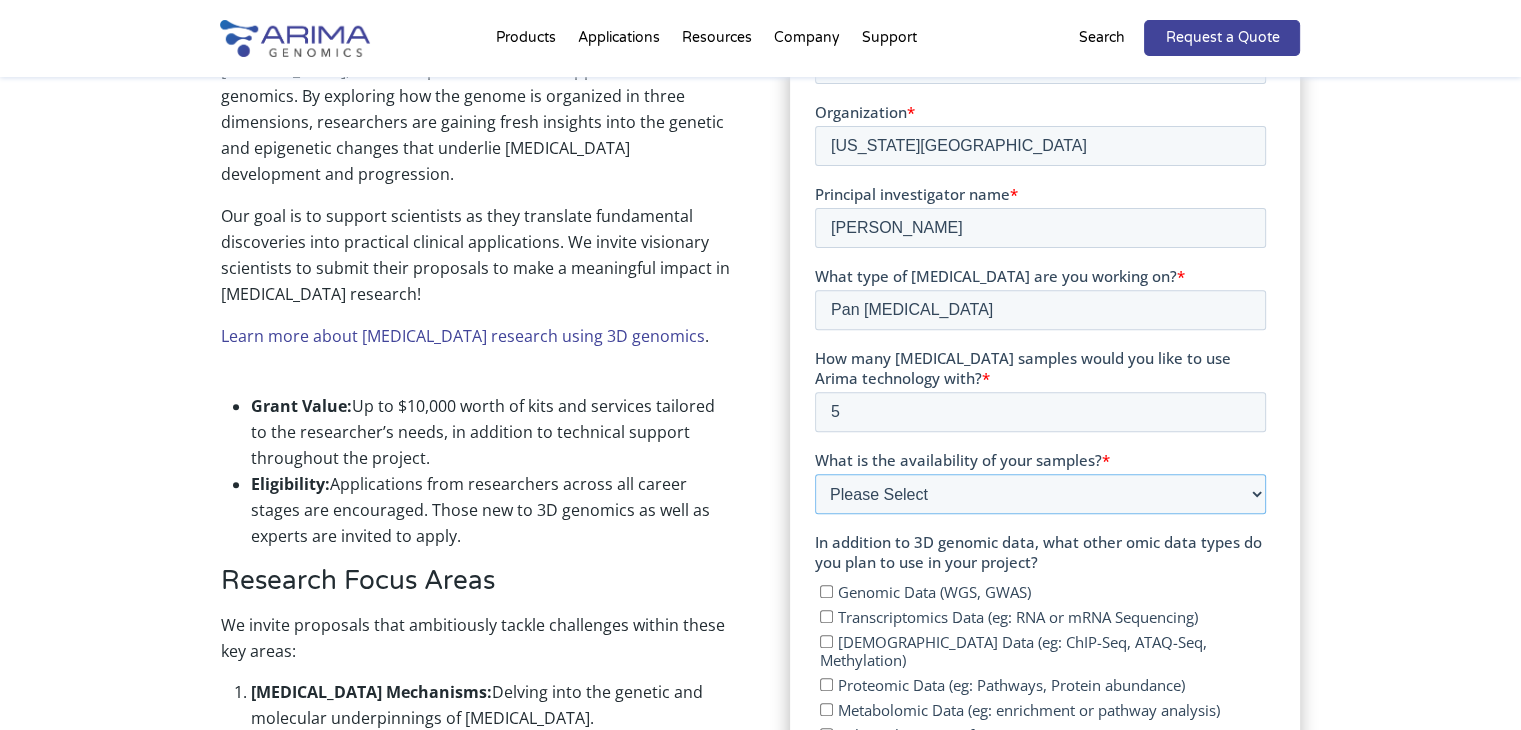 select on "Currently ready for use" 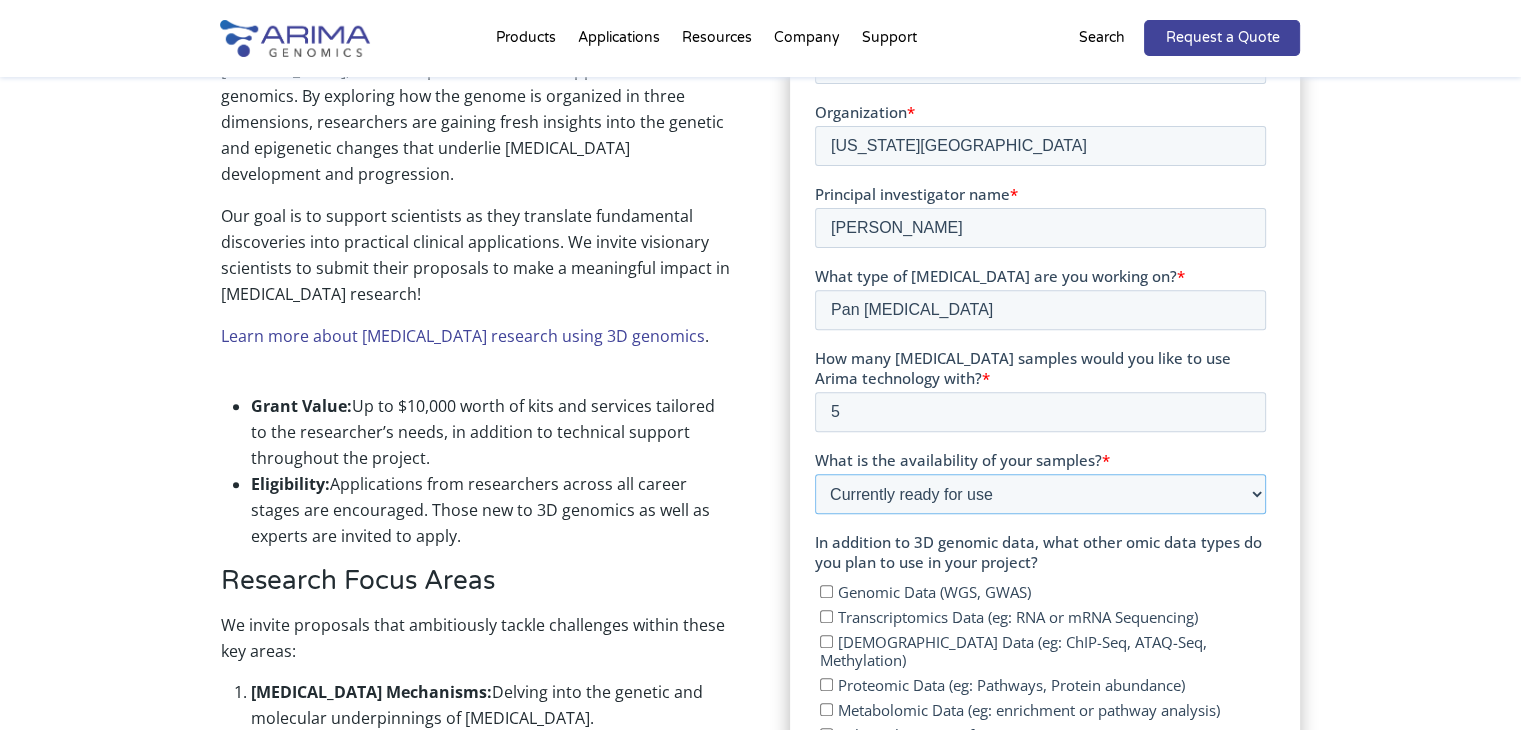 click on "Please Select Currently ready for use Will be ready within 2 months Will take longer than 2 months to acquire" at bounding box center [1040, 494] 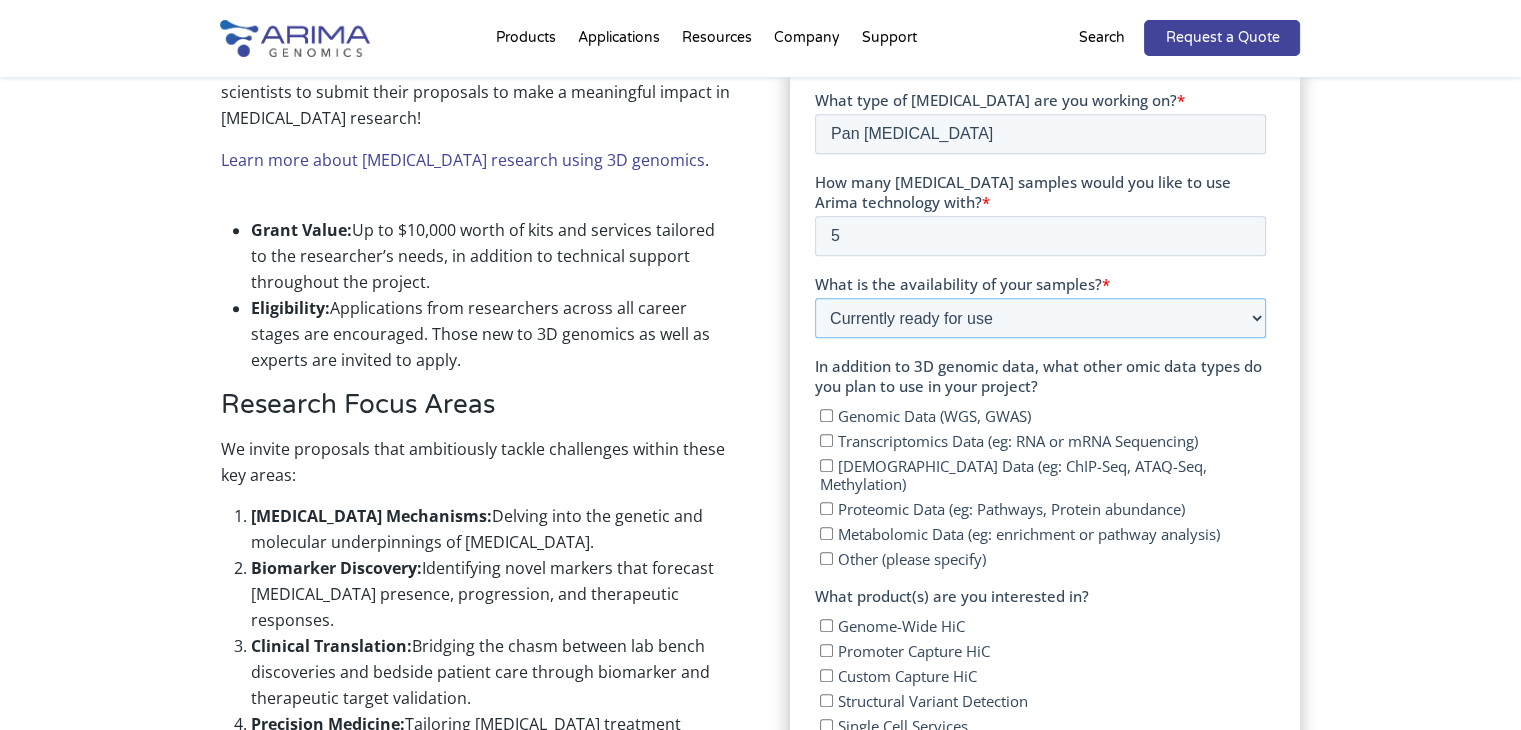 scroll, scrollTop: 883, scrollLeft: 0, axis: vertical 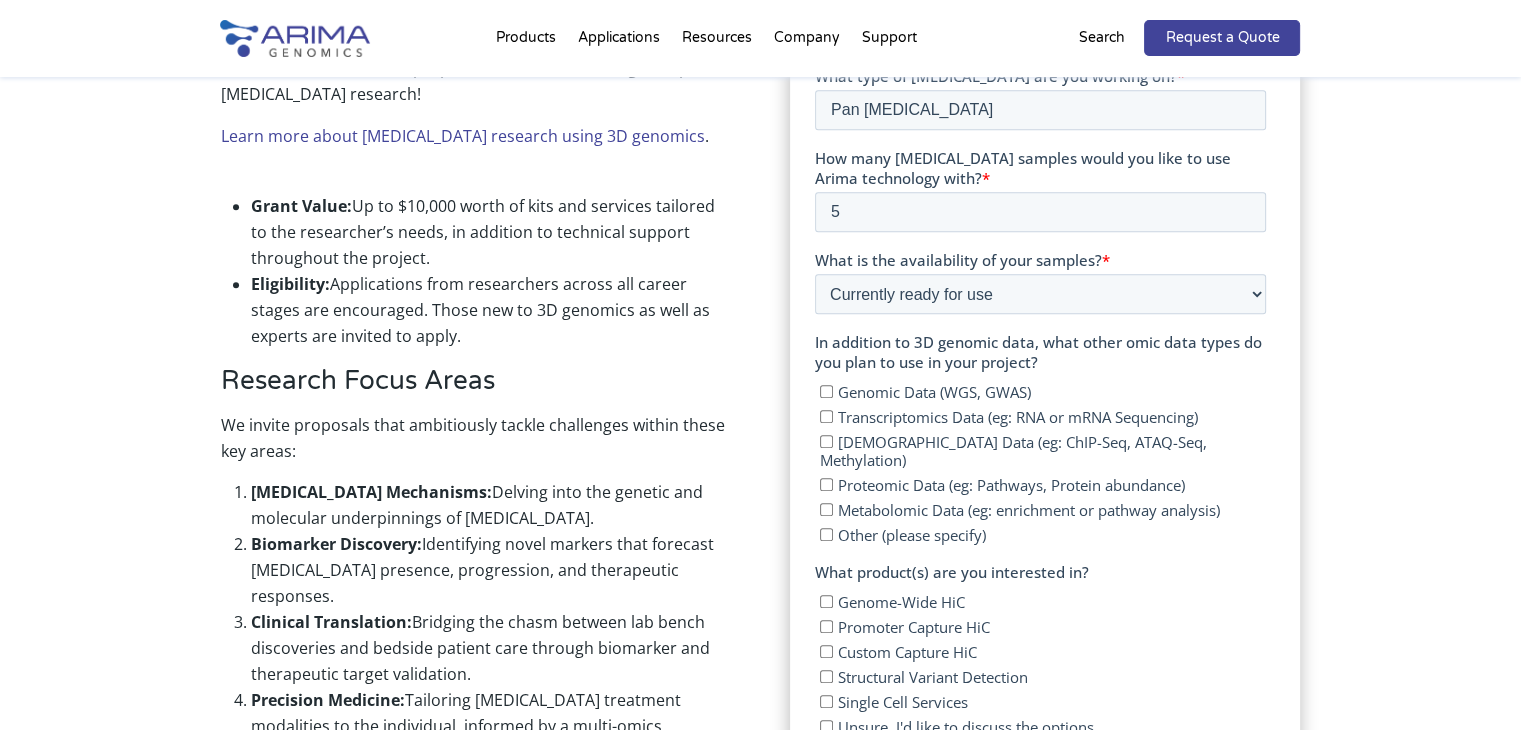 click on "Genomic Data (WGS, GWAS)" at bounding box center [826, 391] 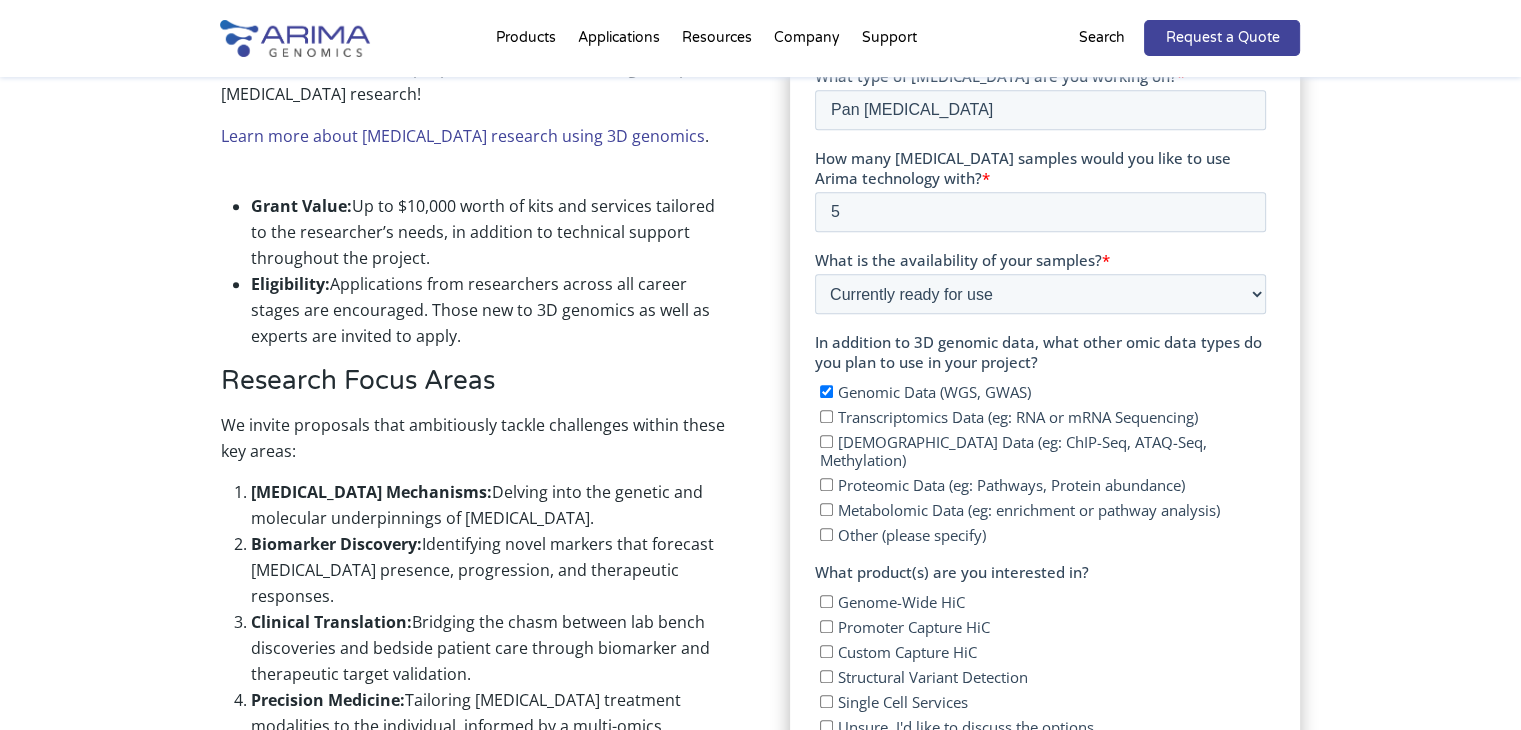 click on "Genomic Data (WGS, GWAS)" at bounding box center (826, 391) 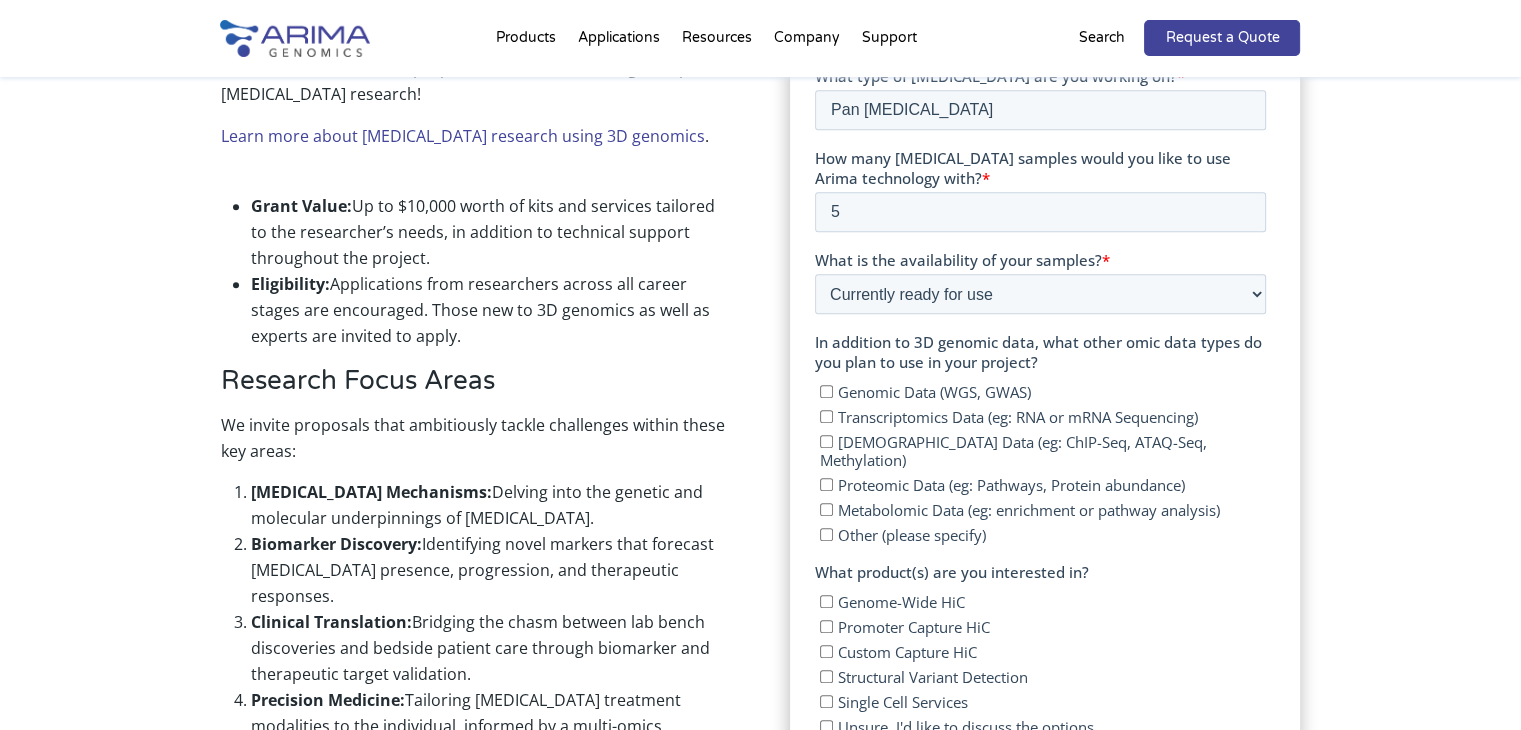 checkbox on "false" 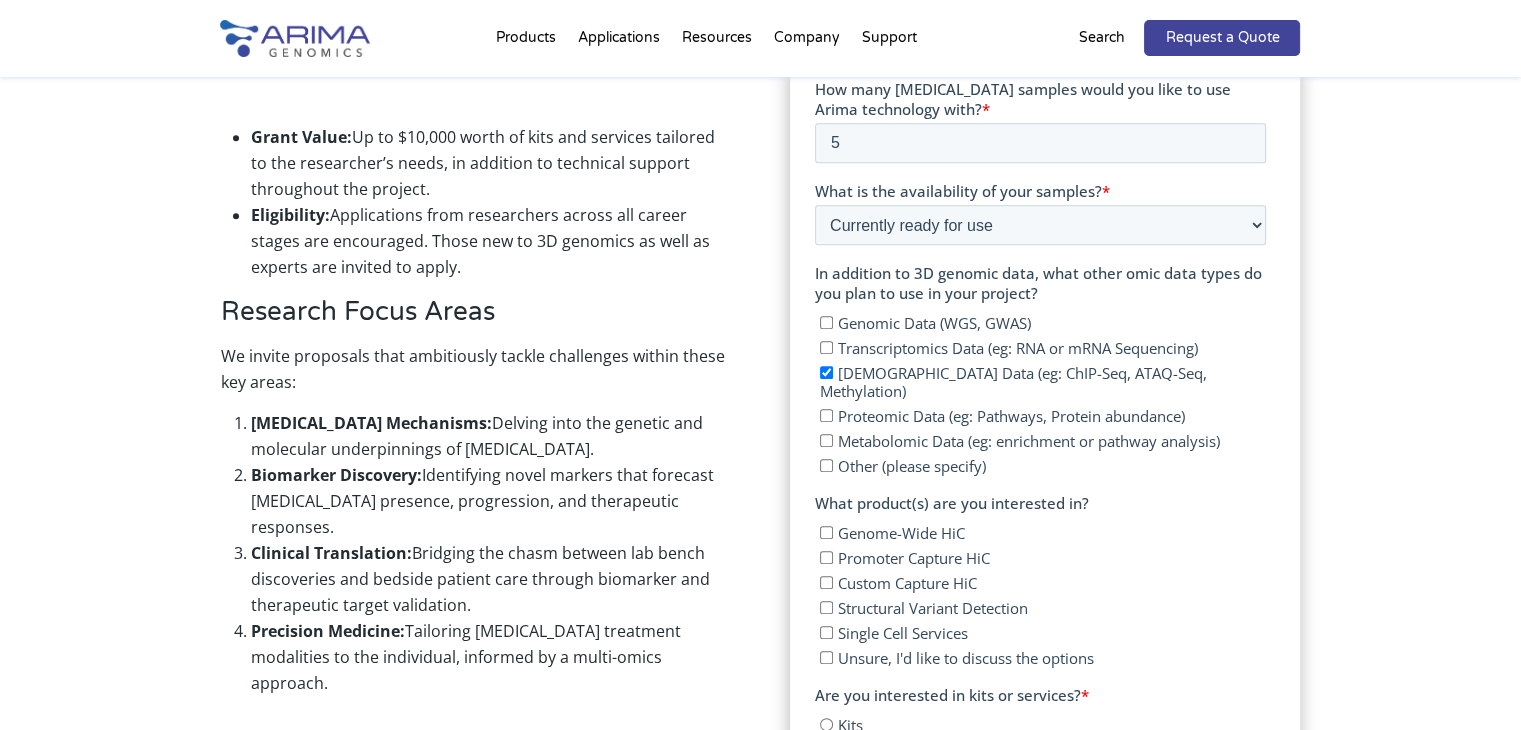 scroll, scrollTop: 983, scrollLeft: 0, axis: vertical 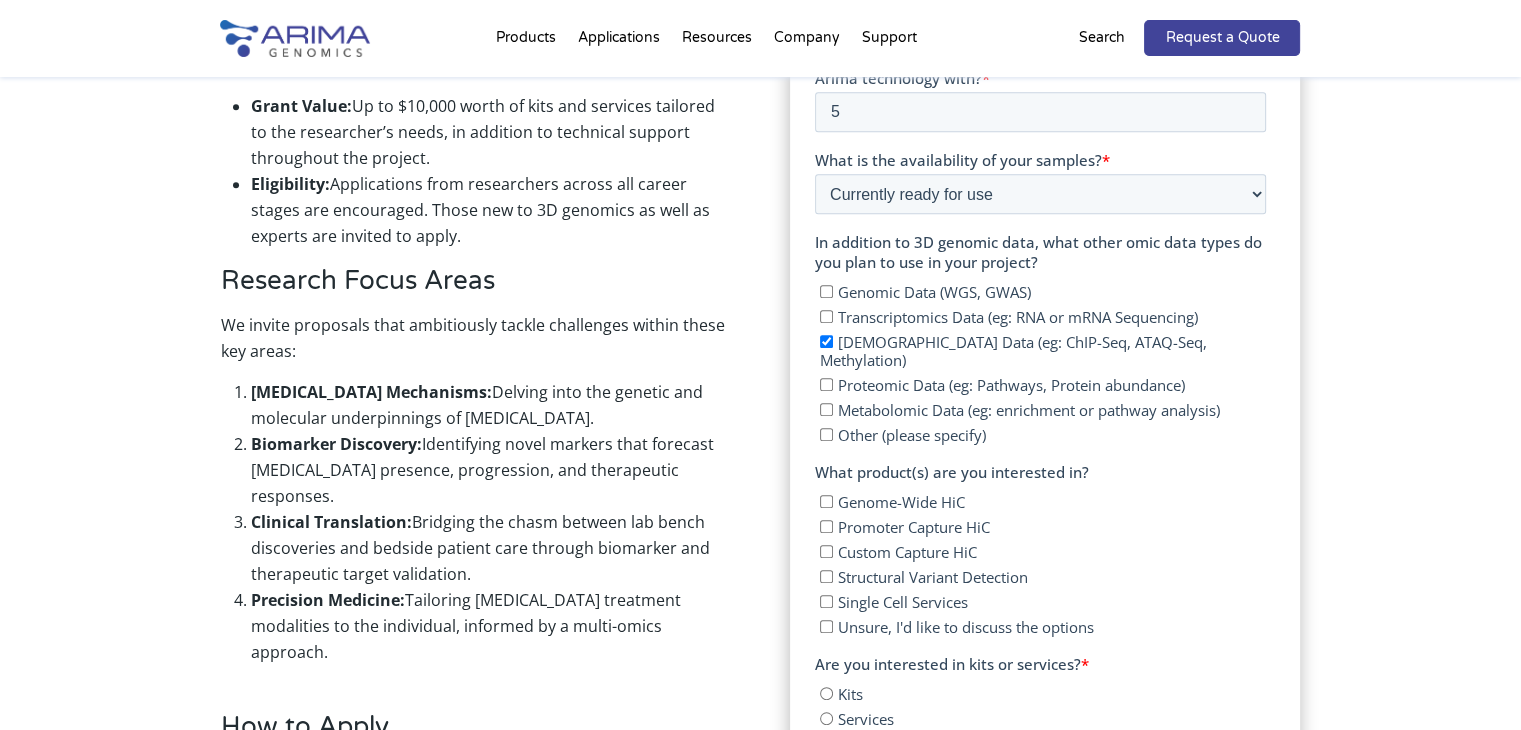 click on "Genome-Wide HiC" at bounding box center [901, 502] 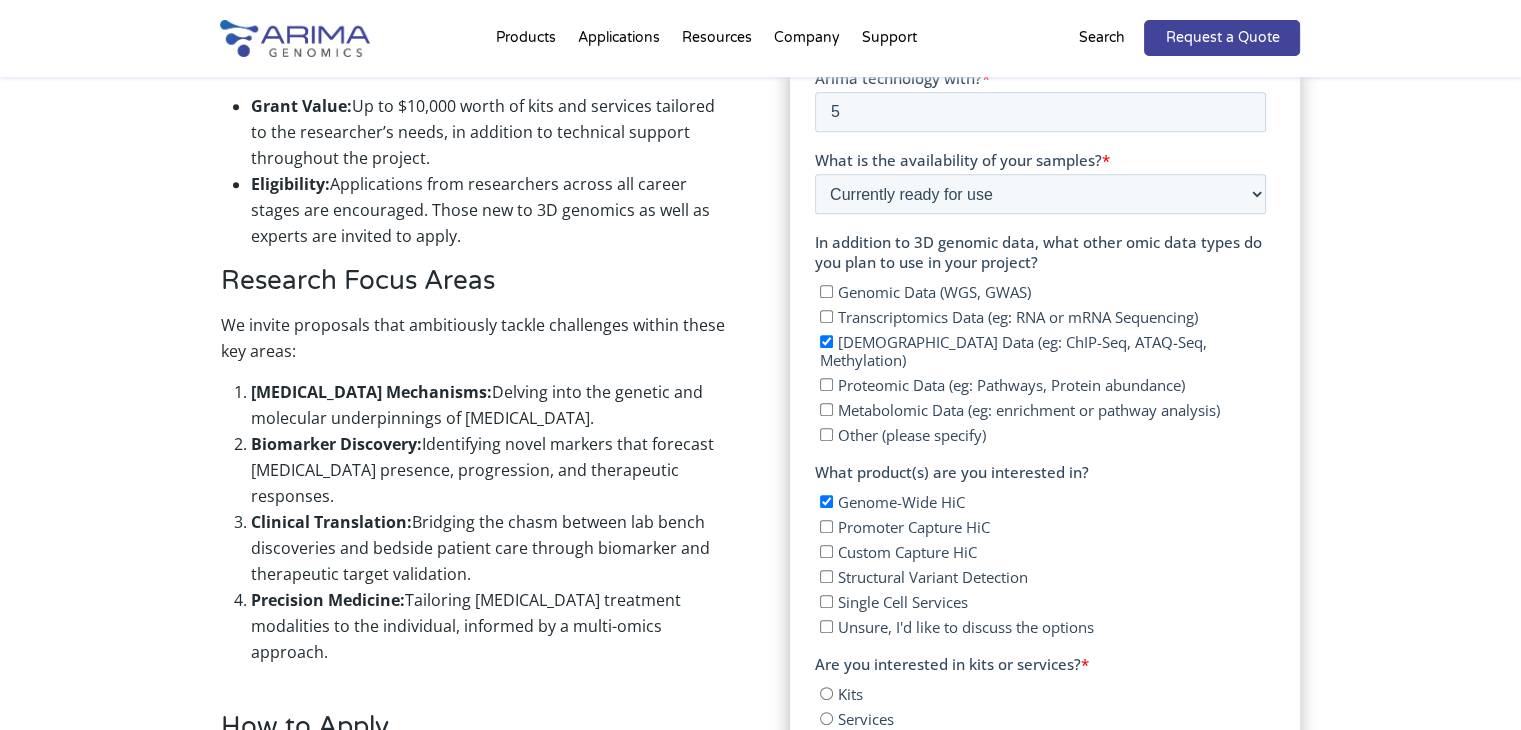 checkbox on "true" 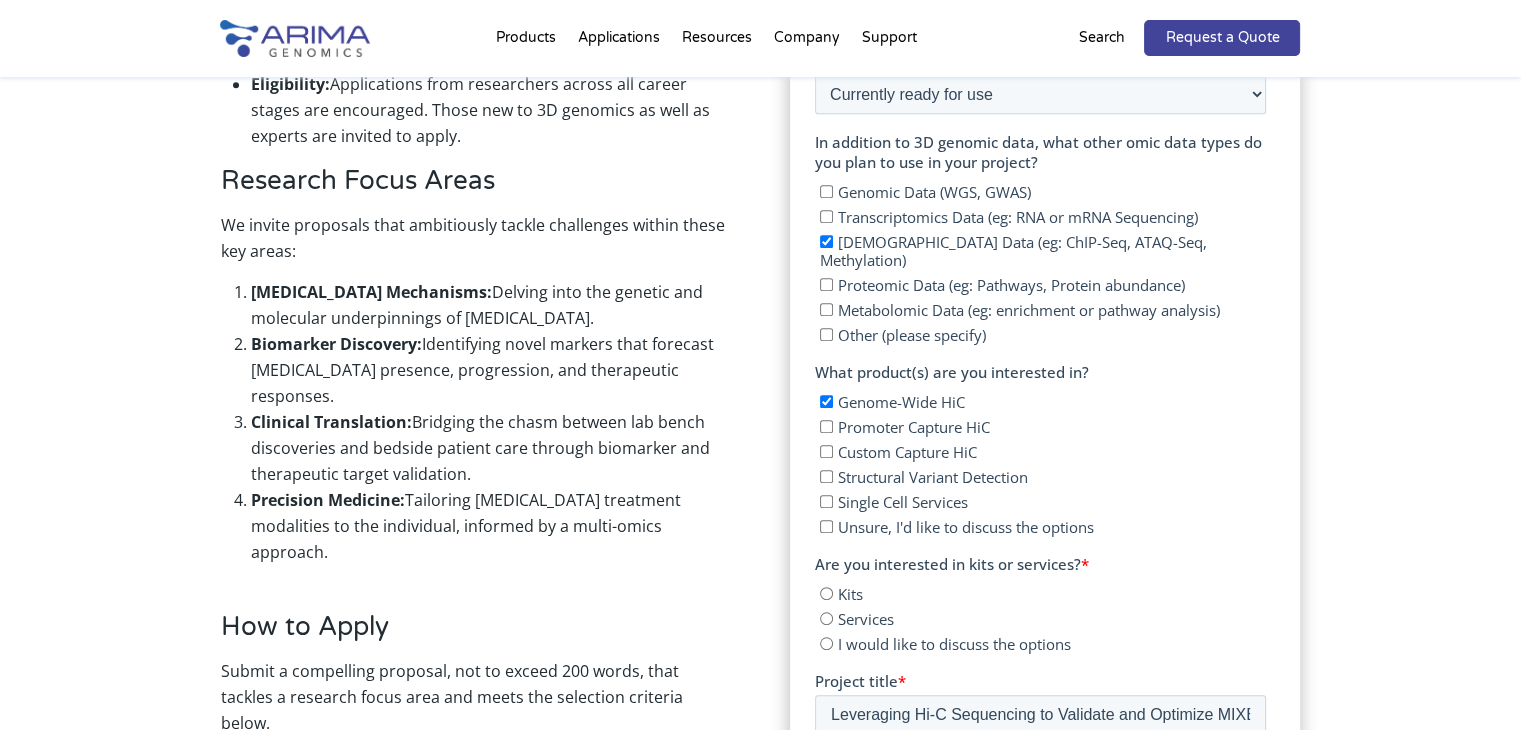 scroll, scrollTop: 1183, scrollLeft: 0, axis: vertical 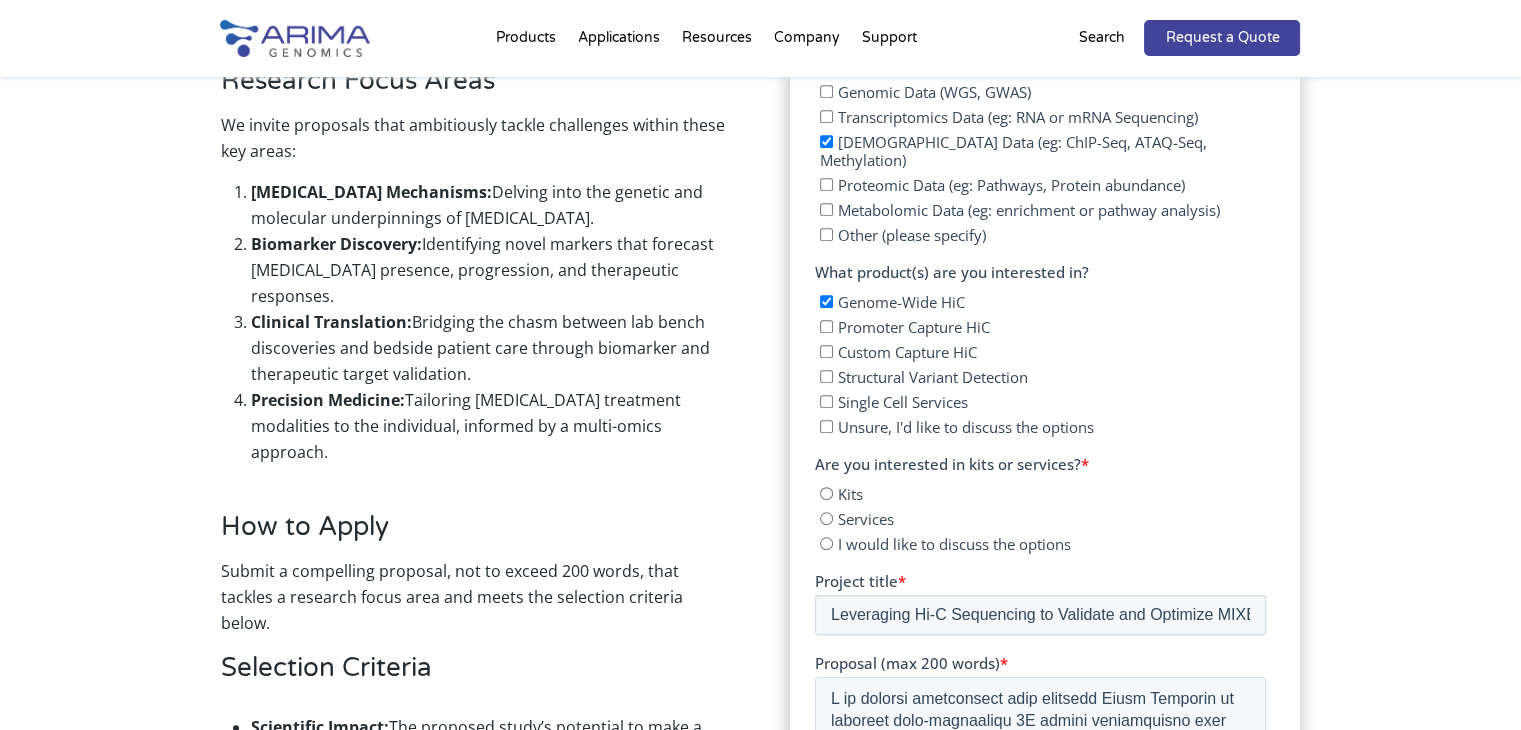 click on "I would like to discuss the options" at bounding box center (826, 543) 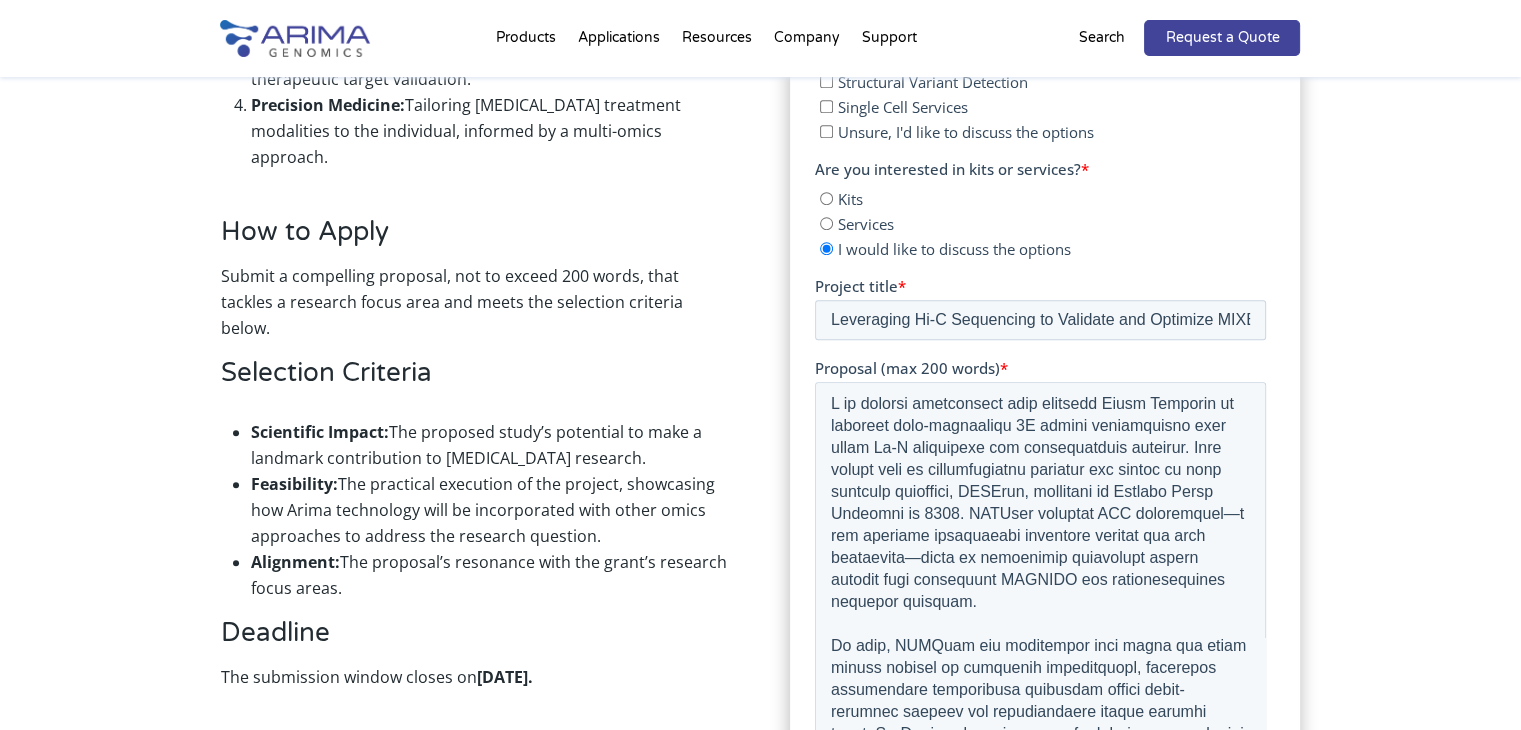 scroll, scrollTop: 1483, scrollLeft: 0, axis: vertical 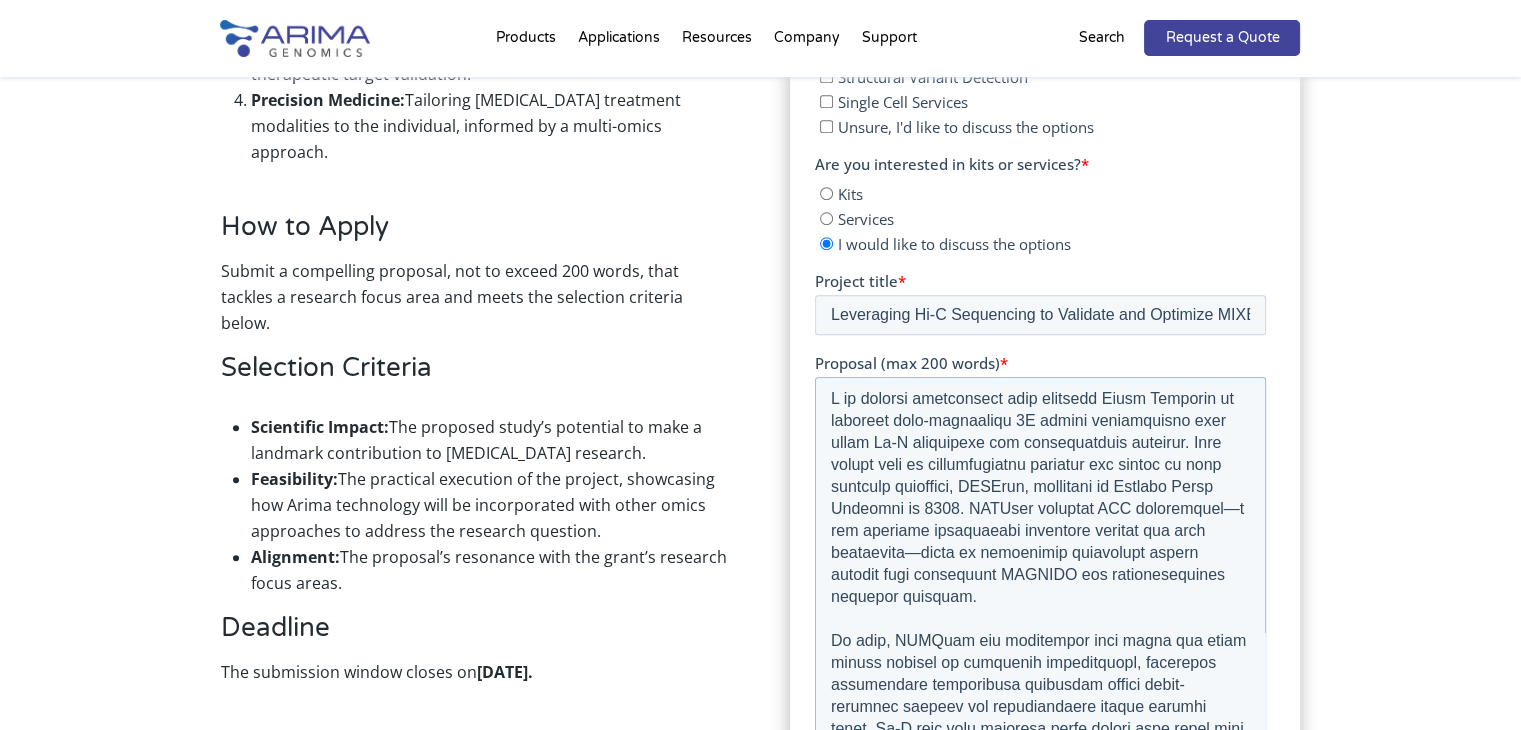 click on "Proposal (max 200 words) *" at bounding box center (1040, 625) 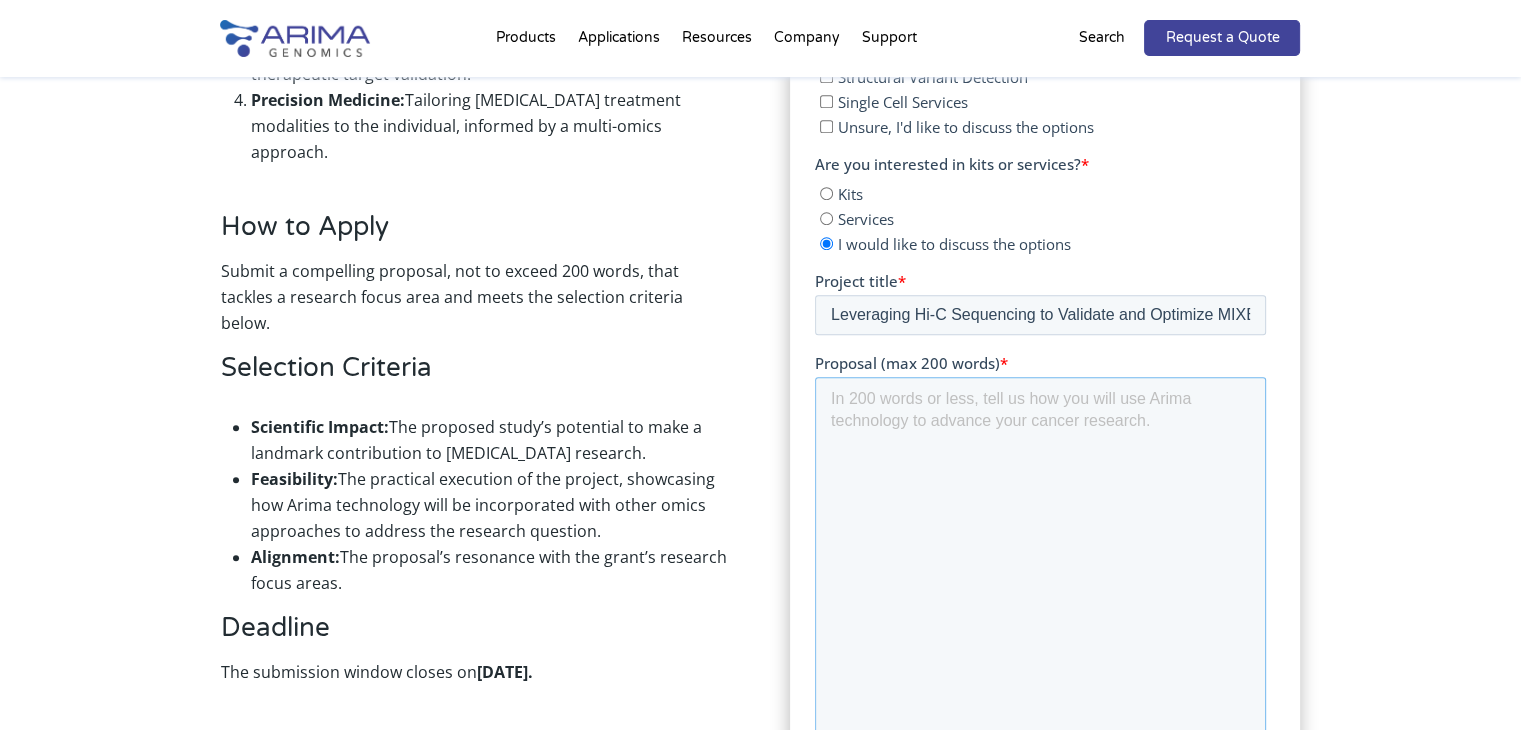 paste on "Building on my 2024 publication in Nucleic Acids Research and our recent deep learning framework MIXBend—detailed in the article "Employing bimodal representations to predict DNA bendability within a self-supervised pre-trained framework"—I am seeking the pilot collaboration with Arima Genomics to perform Hi-C sequencing on liver cancer samples collected at the Massey Comprehensive Cancer Center at Virginia Commonwealth University.
MIXBend predicts DNA bendability using a bimodal architecture that integrates nucleotide sequence features and physicochemical properties within a self-supervised learning framework. Preliminary results have revealed strong links between predicted bendability and the organization of super-enhancers and transcription factor binding sites—key regulators of oncogenic transcription.
To validate and optimize MIXBend’s predictive capacity, we propose generating high-resolution 3D genome maps via Arima’s Hi-C technology. This pilot will enable us to correlate model-predicted bendabilit..." 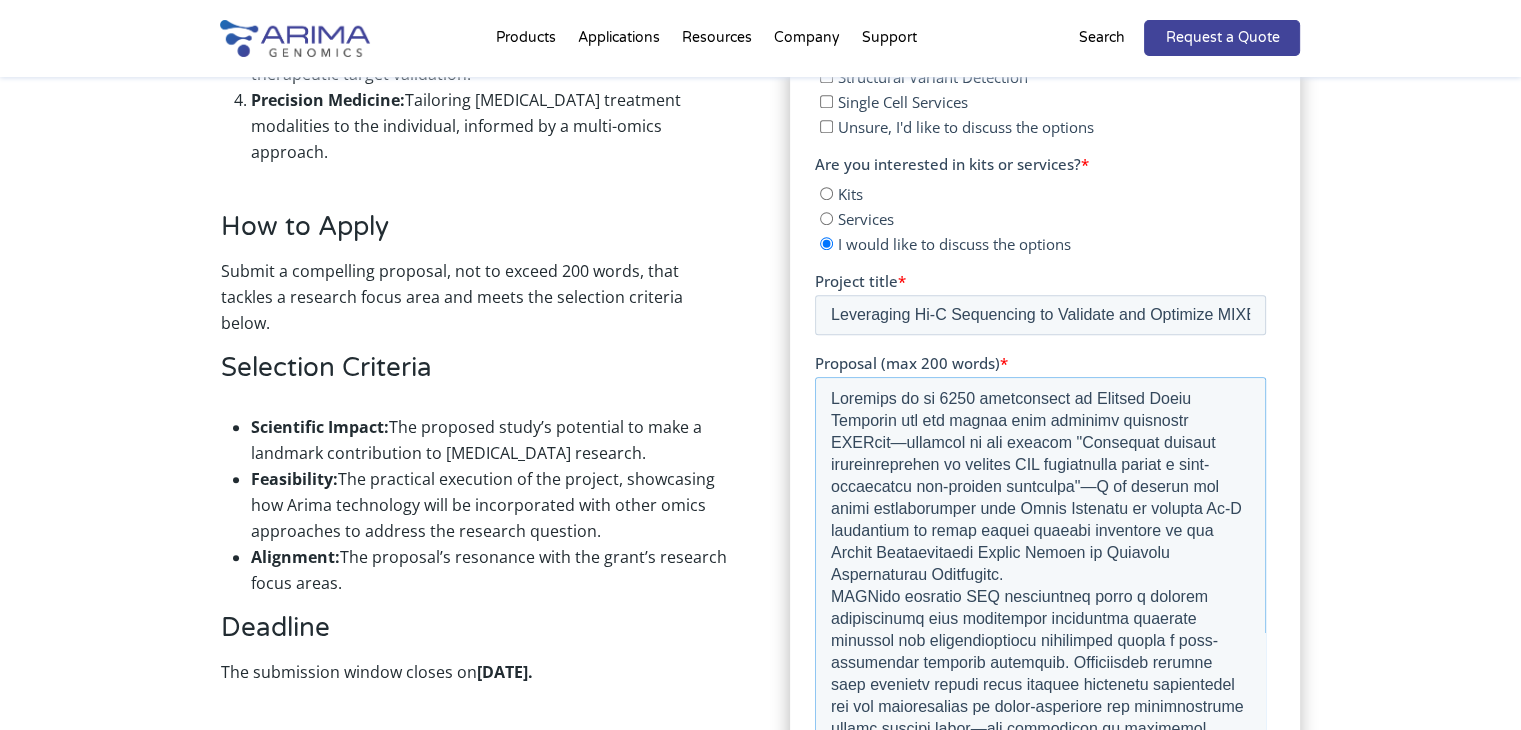 scroll, scrollTop: 1590, scrollLeft: 0, axis: vertical 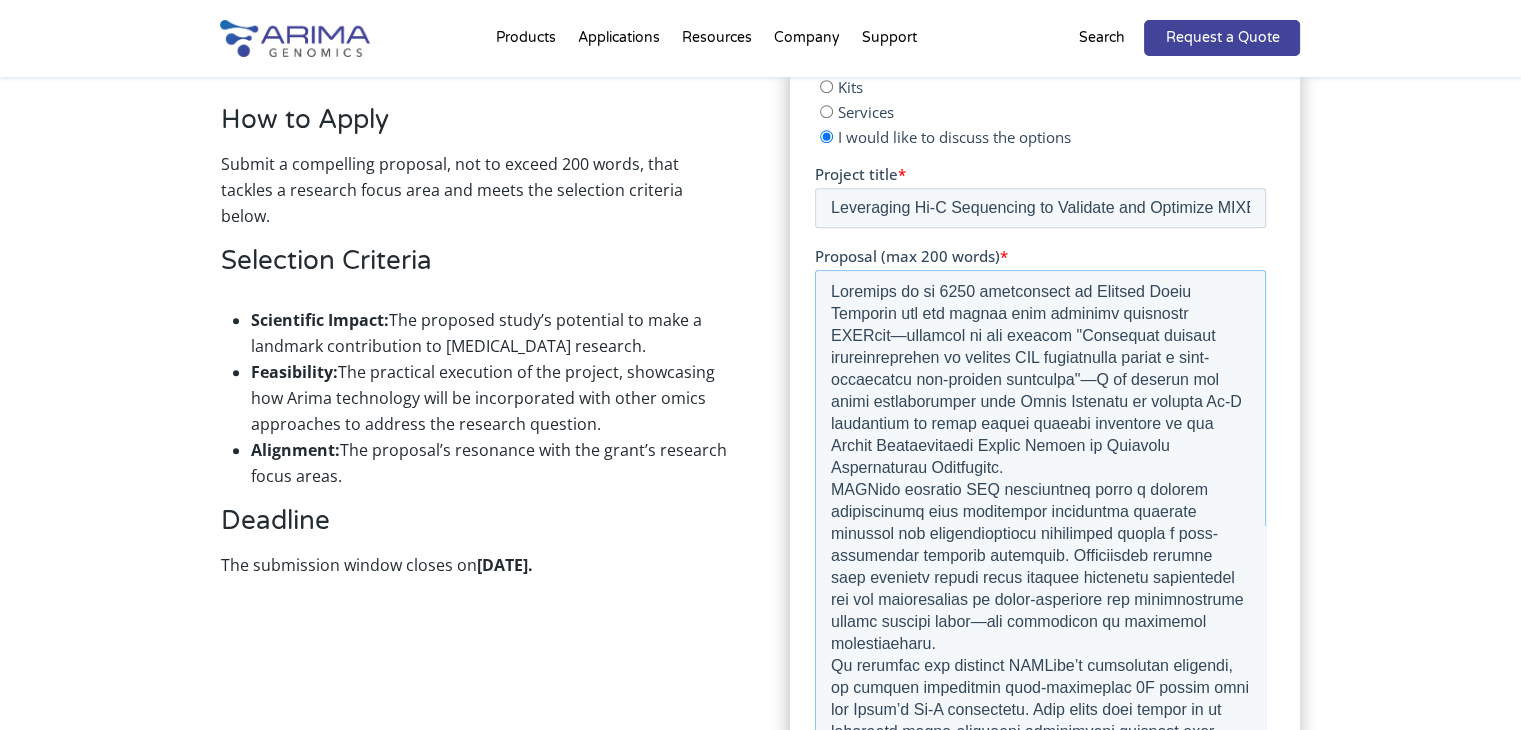 click on "Proposal (max 200 words) *" at bounding box center [1040, 518] 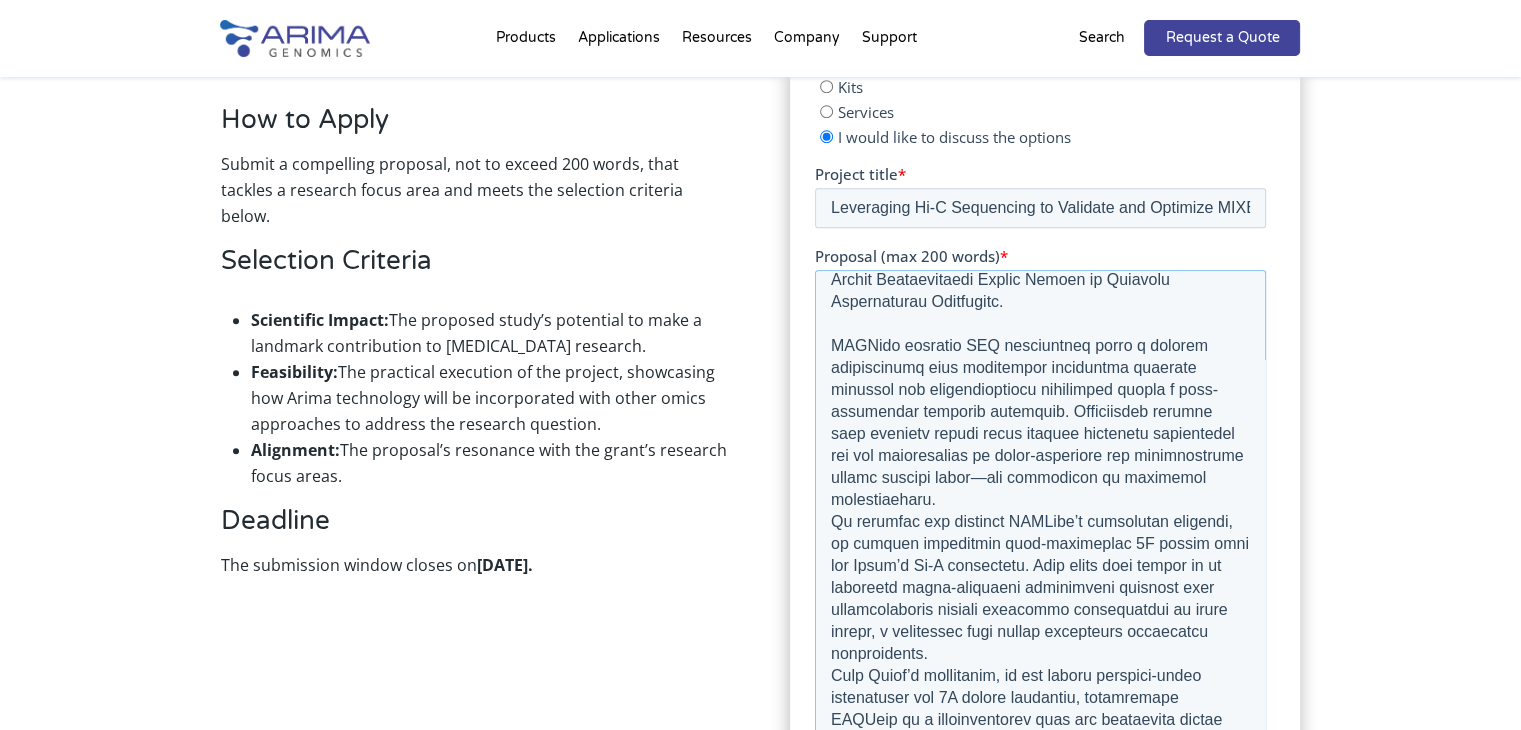 scroll, scrollTop: 168, scrollLeft: 0, axis: vertical 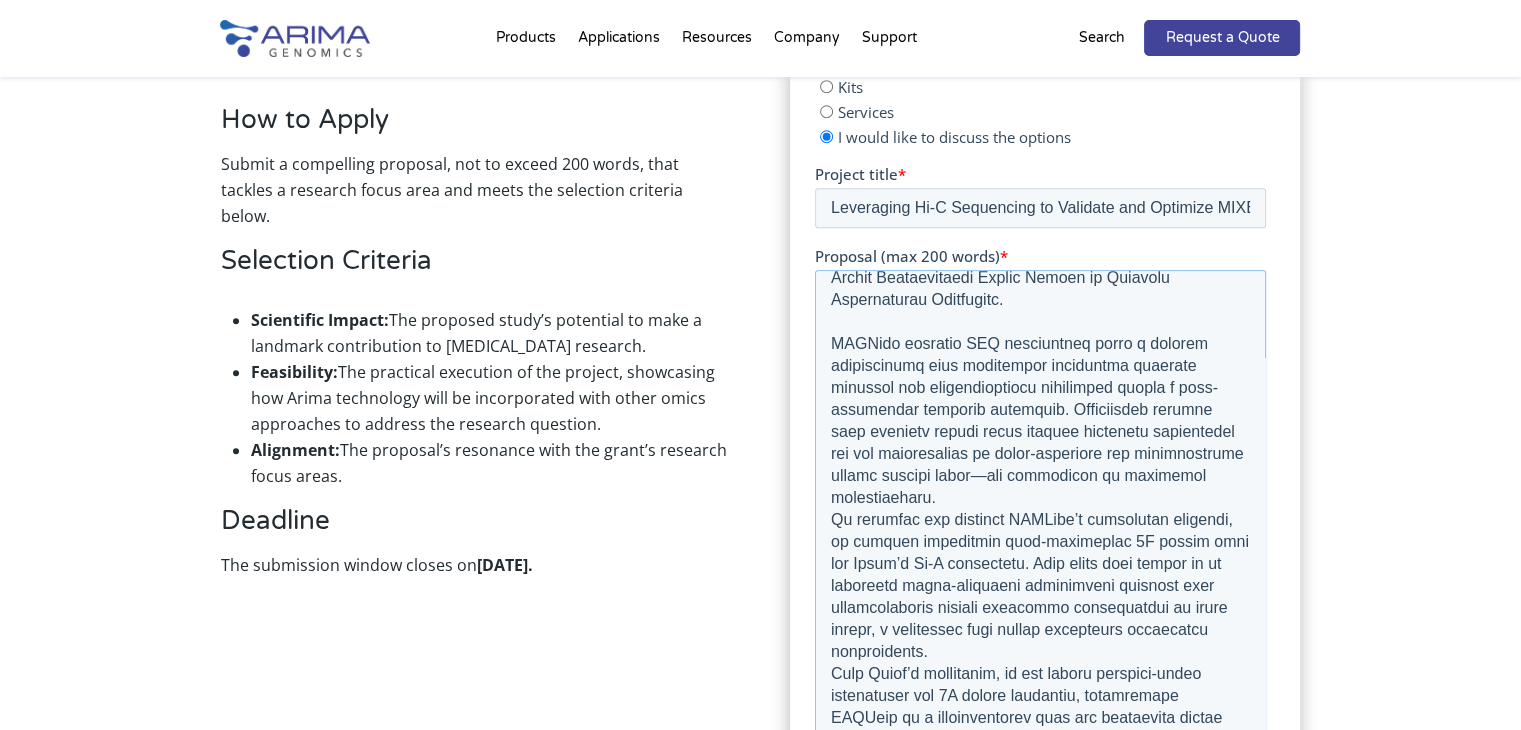 click on "Proposal (max 200 words) *" at bounding box center [1040, 518] 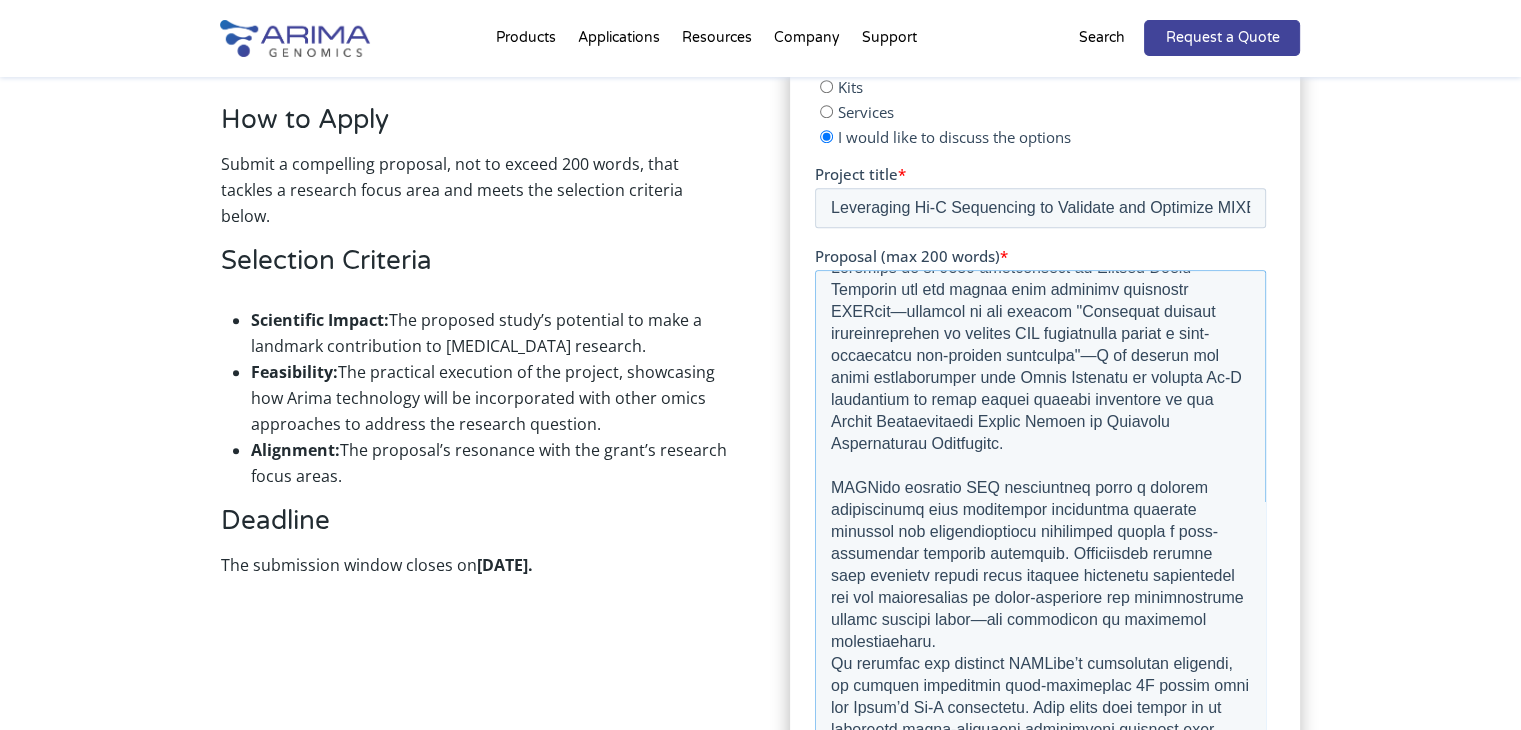 scroll, scrollTop: 0, scrollLeft: 0, axis: both 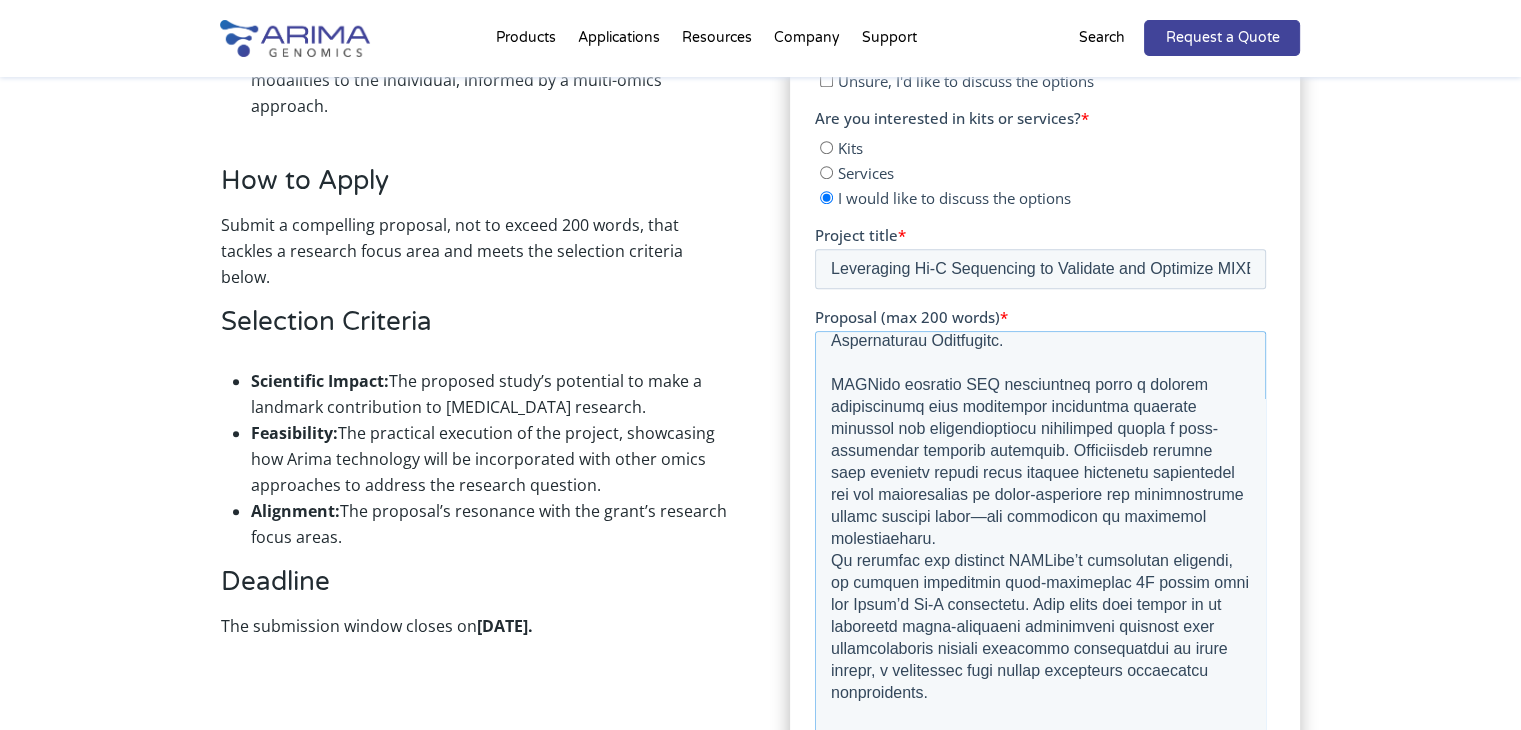 click on "Proposal (max 200 words) *" at bounding box center (1040, 579) 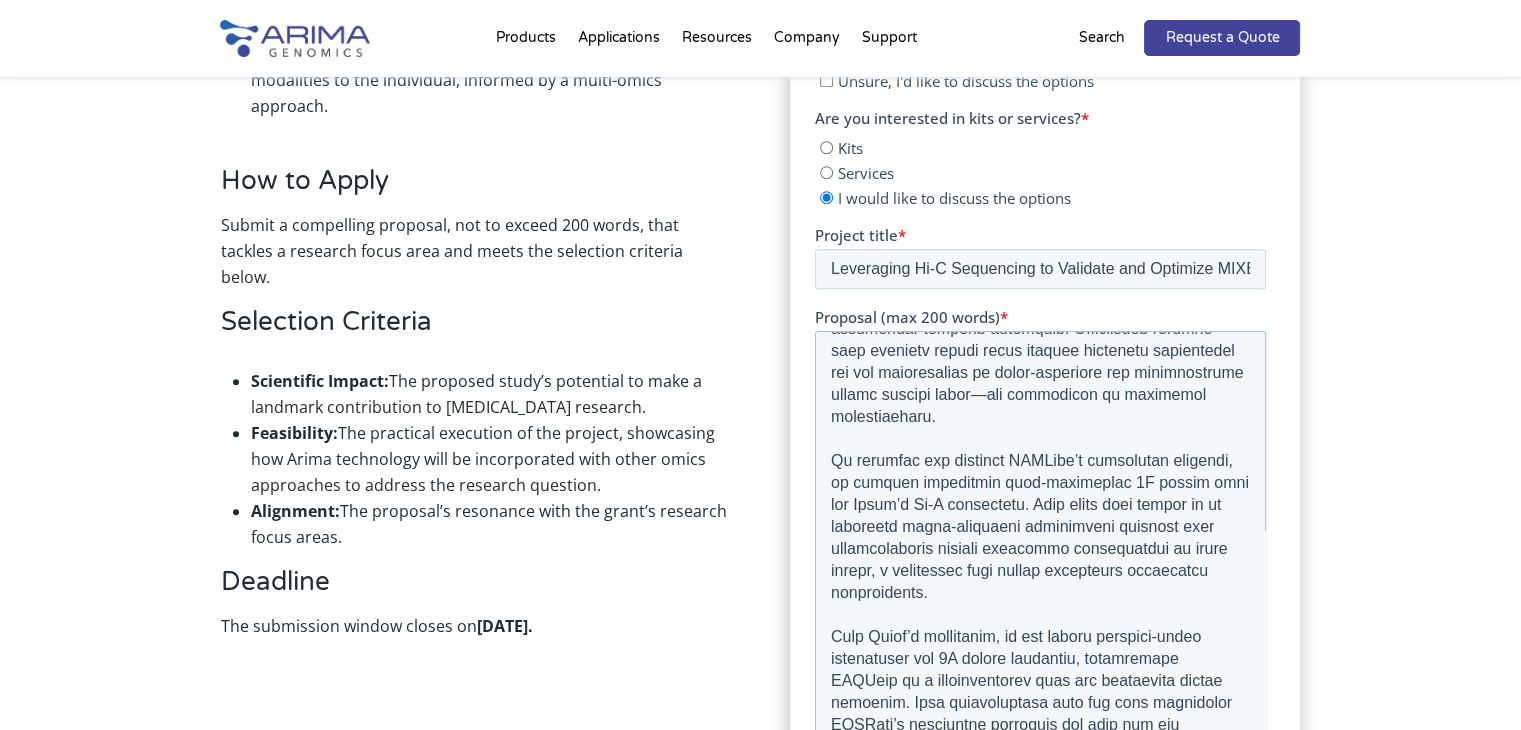 scroll, scrollTop: 317, scrollLeft: 0, axis: vertical 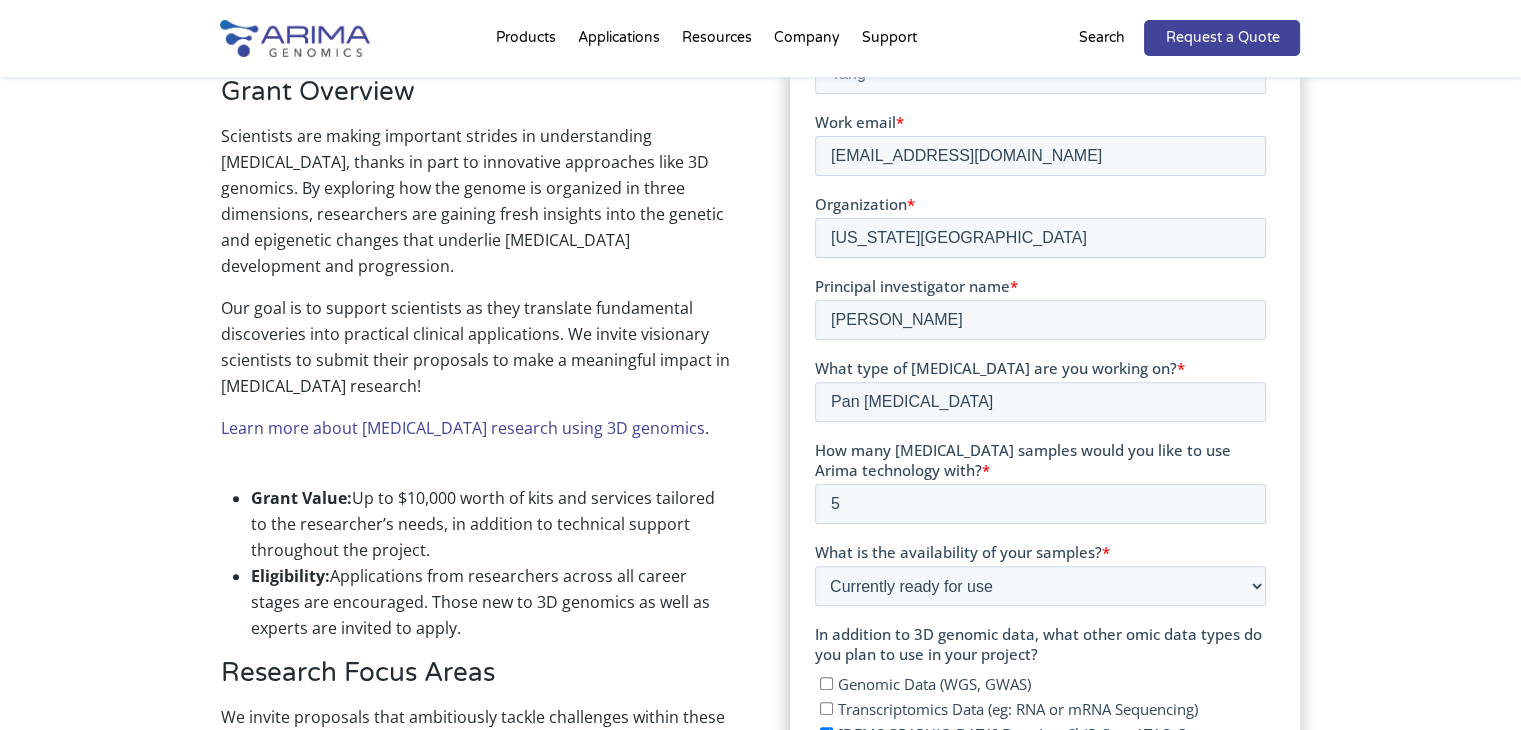 type on "Building on my 2024 publication in Nucleic Acids Research and our recent deep learning framework MIXBend—detailed in the article "Employing bimodal representations to predict DNA bendability within a self-supervised pre-trained framework"—I am seeking the pilot collaboration with Arima Genomics to perform Hi-C sequencing on liver cancer samples collected at the Massey Comprehensive Cancer Center at Virginia Commonwealth University.
MIXBend predicts DNA bendability using a bimodal architecture that integrates nucleotide sequence features and physicochemical properties within a self-supervised learning framework. Preliminary results have revealed strong links between predicted bendability and the organization of super-enhancers and transcription factor binding sites—key regulators of oncogenic transcription.
To validate and optimize MIXBend’s predictive capacity, we propose generating high-resolution 3D genome maps via Arima’s Hi-C technology. This pilot will enable us to correlate model-predicted bendabil..." 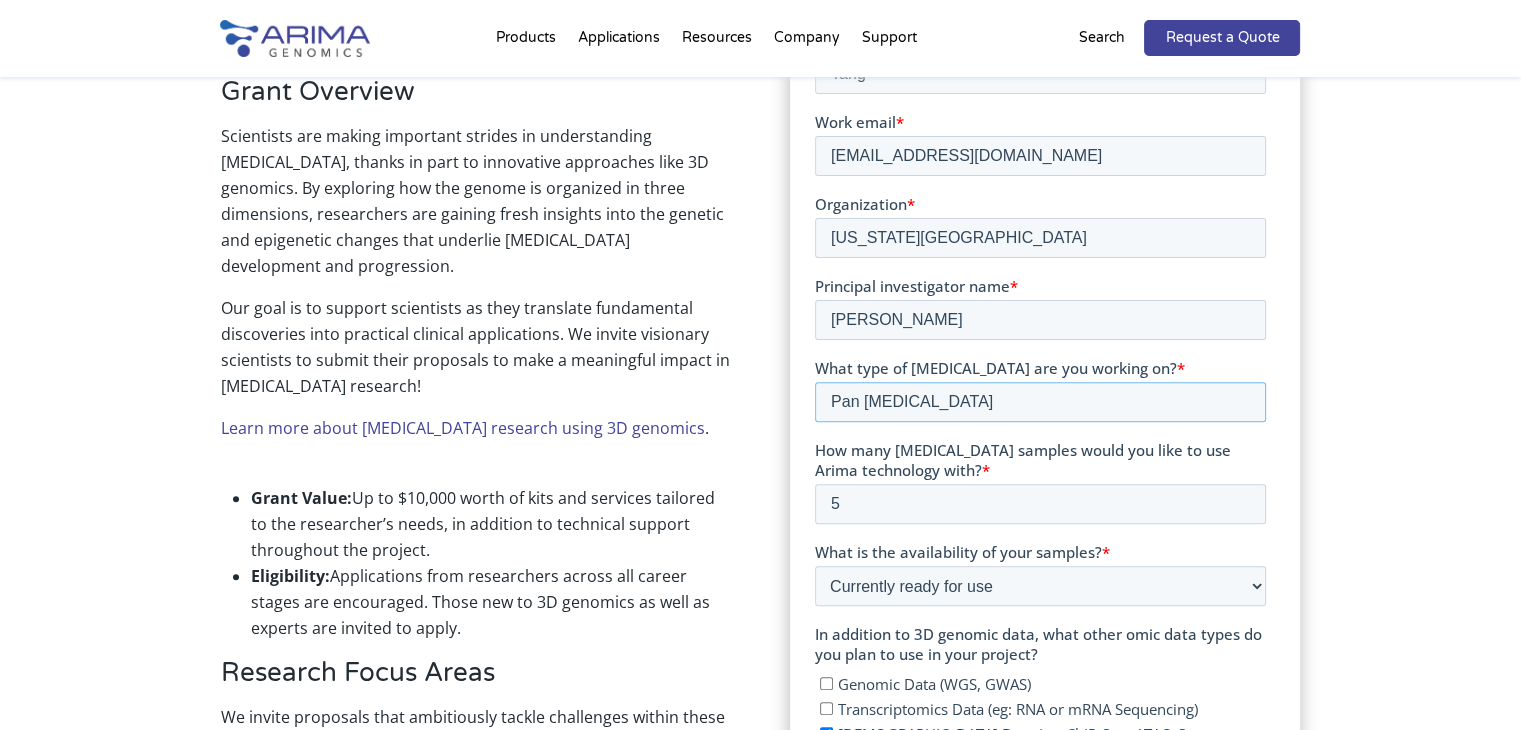 click on "Pan Cancer" at bounding box center [1040, 402] 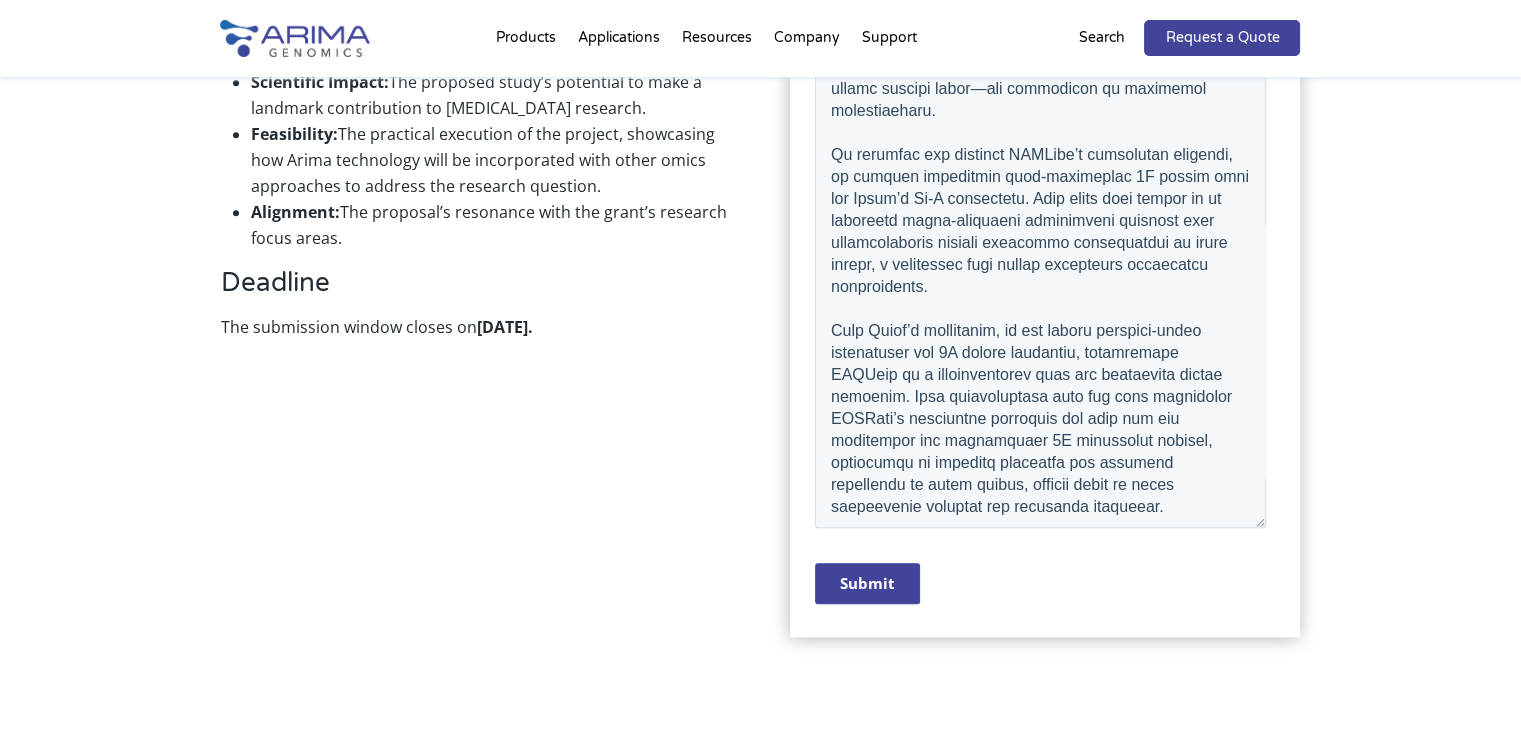 scroll, scrollTop: 1832, scrollLeft: 0, axis: vertical 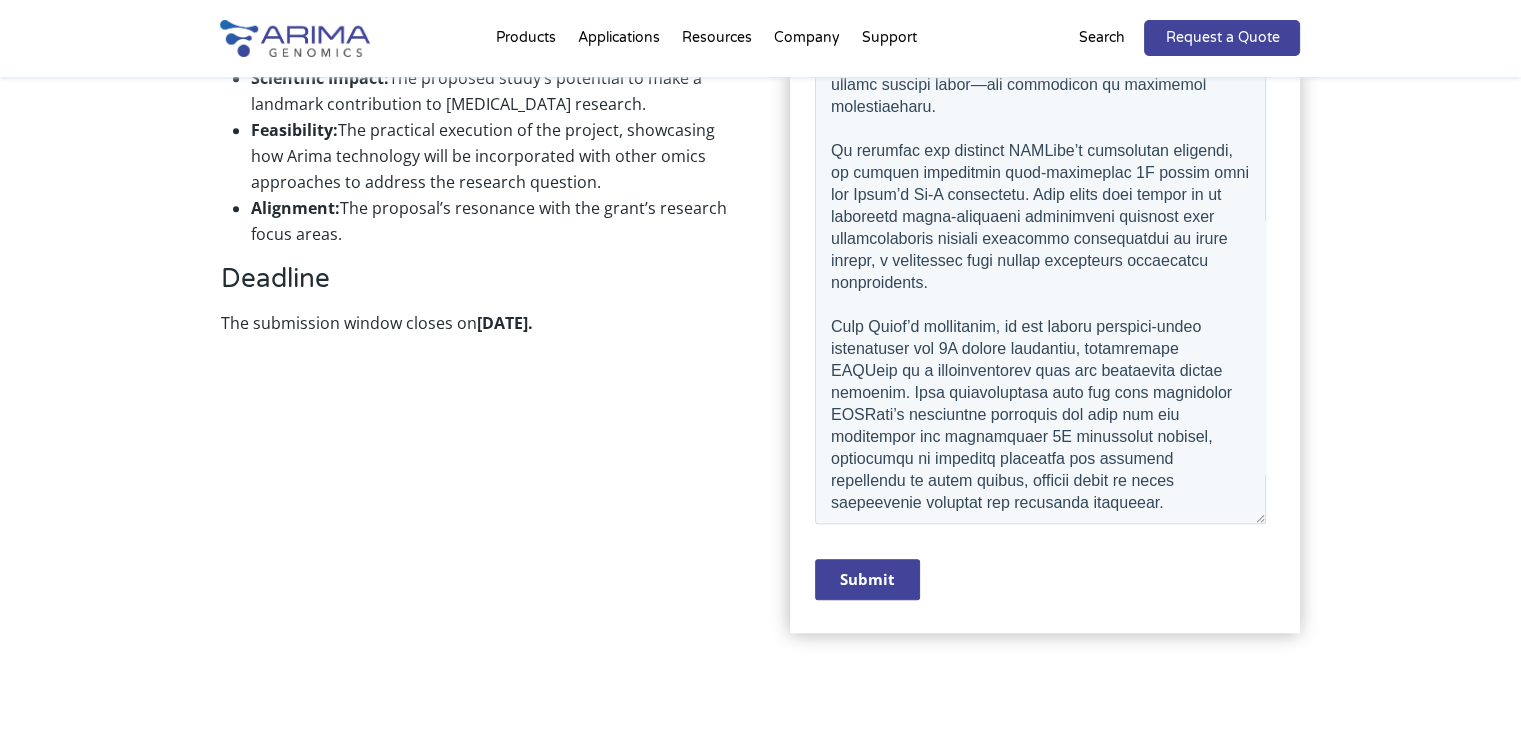 type on "Liver Cancer" 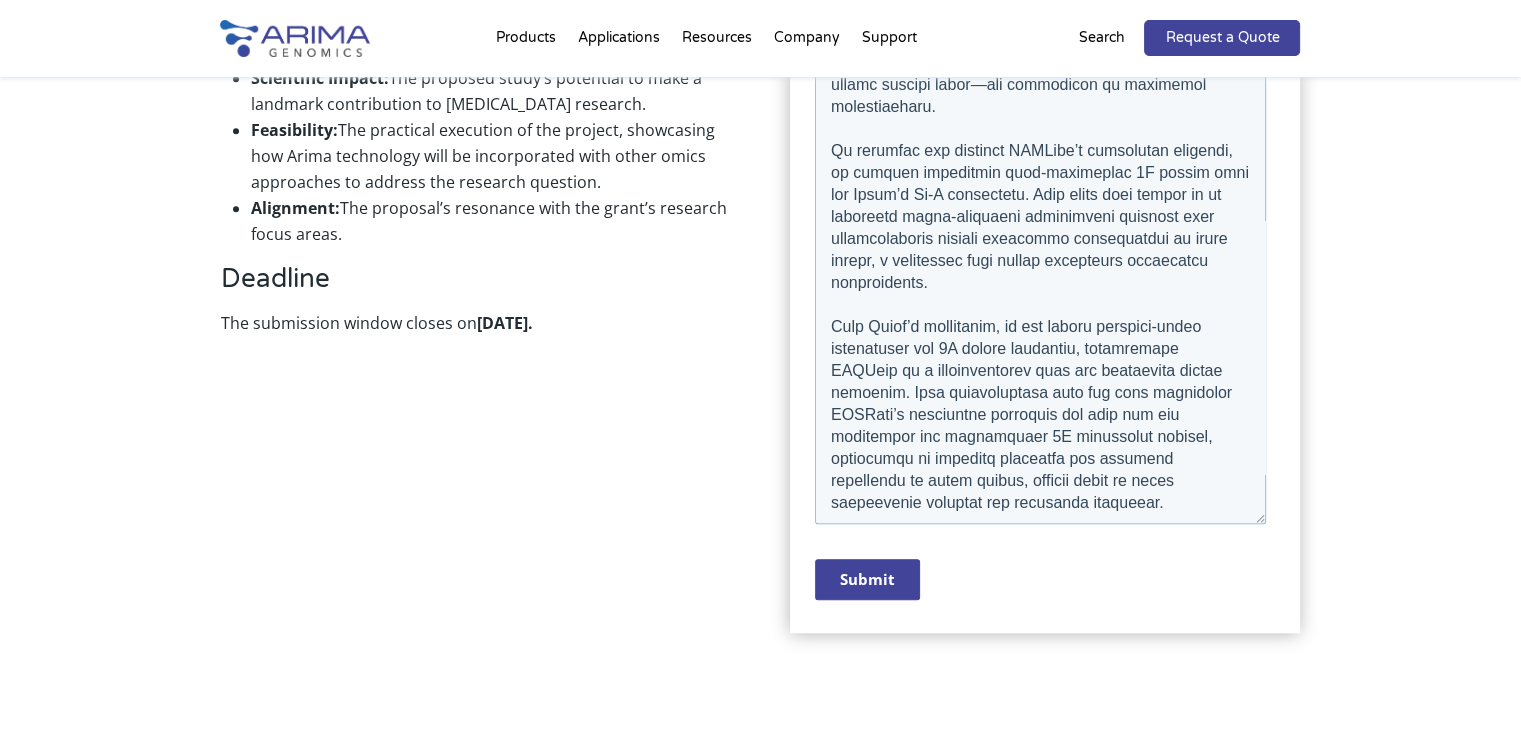click on "Proposal (max 200 words) *" at bounding box center (1040, 276) 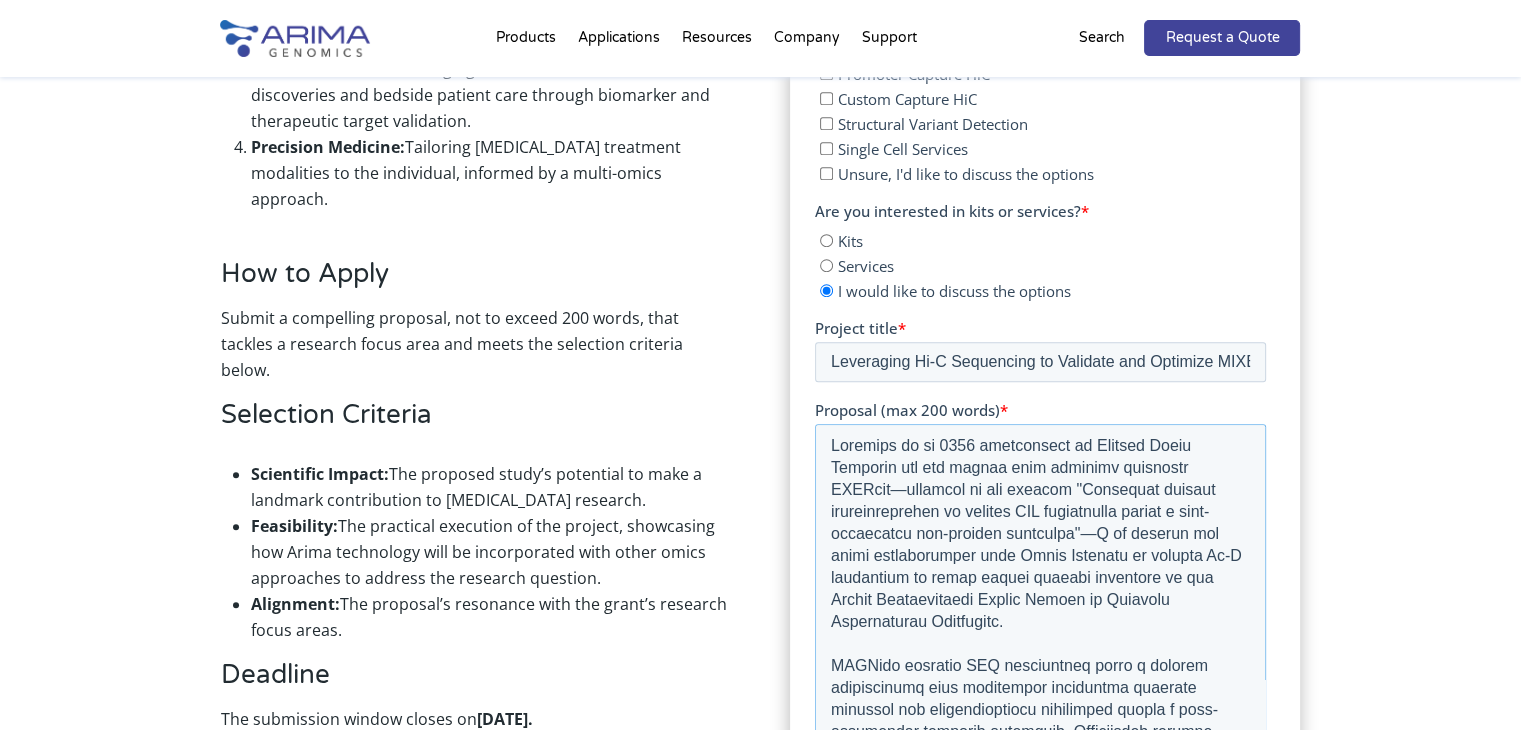 scroll, scrollTop: 1435, scrollLeft: 0, axis: vertical 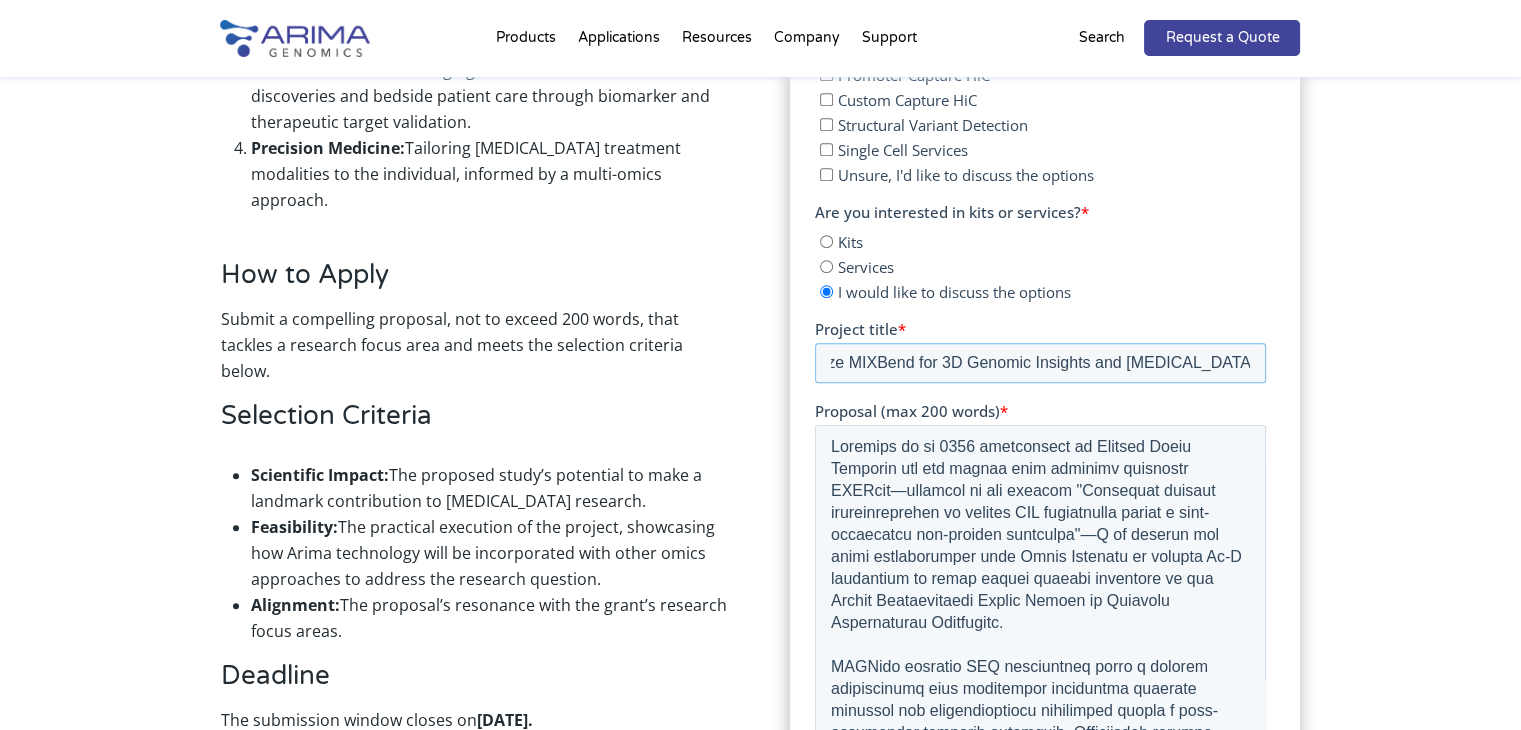 drag, startPoint x: 944, startPoint y: 353, endPoint x: 2099, endPoint y: -571, distance: 1479.1217 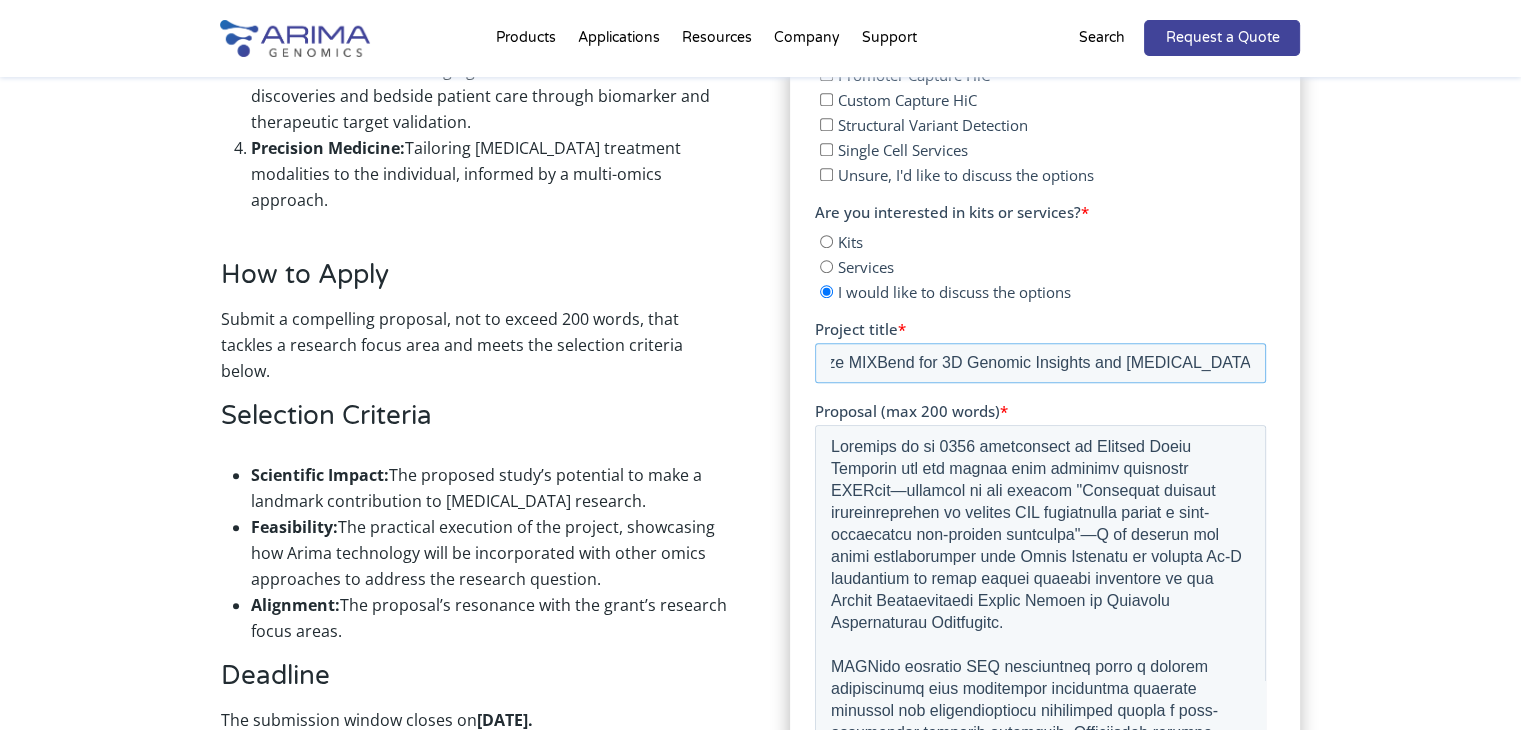 click on "Leveraging Hi-C Sequencing to Validate and Optimize MIXBend for 3D Genomic Insights and Cancer Research" at bounding box center (1040, 363) 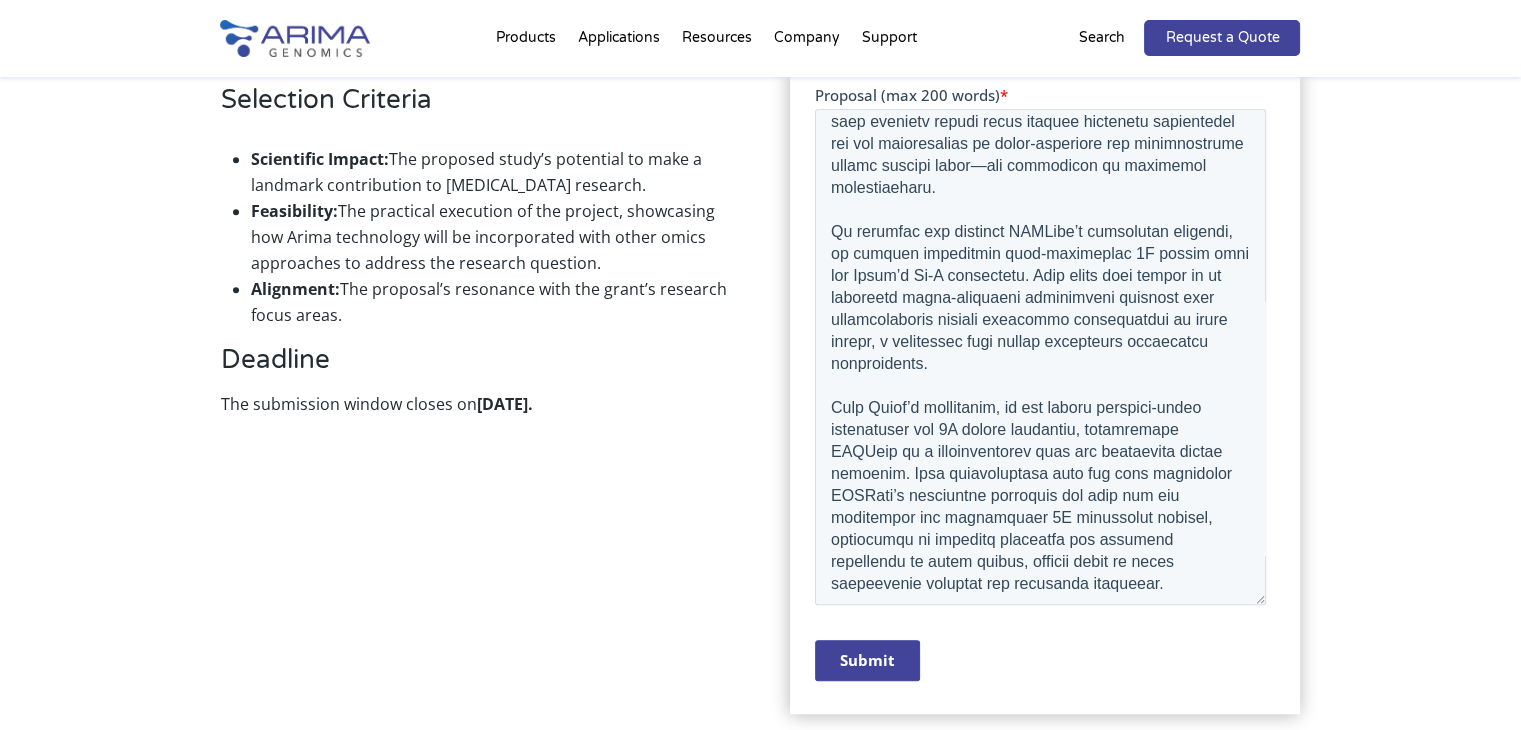 scroll, scrollTop: 1821, scrollLeft: 0, axis: vertical 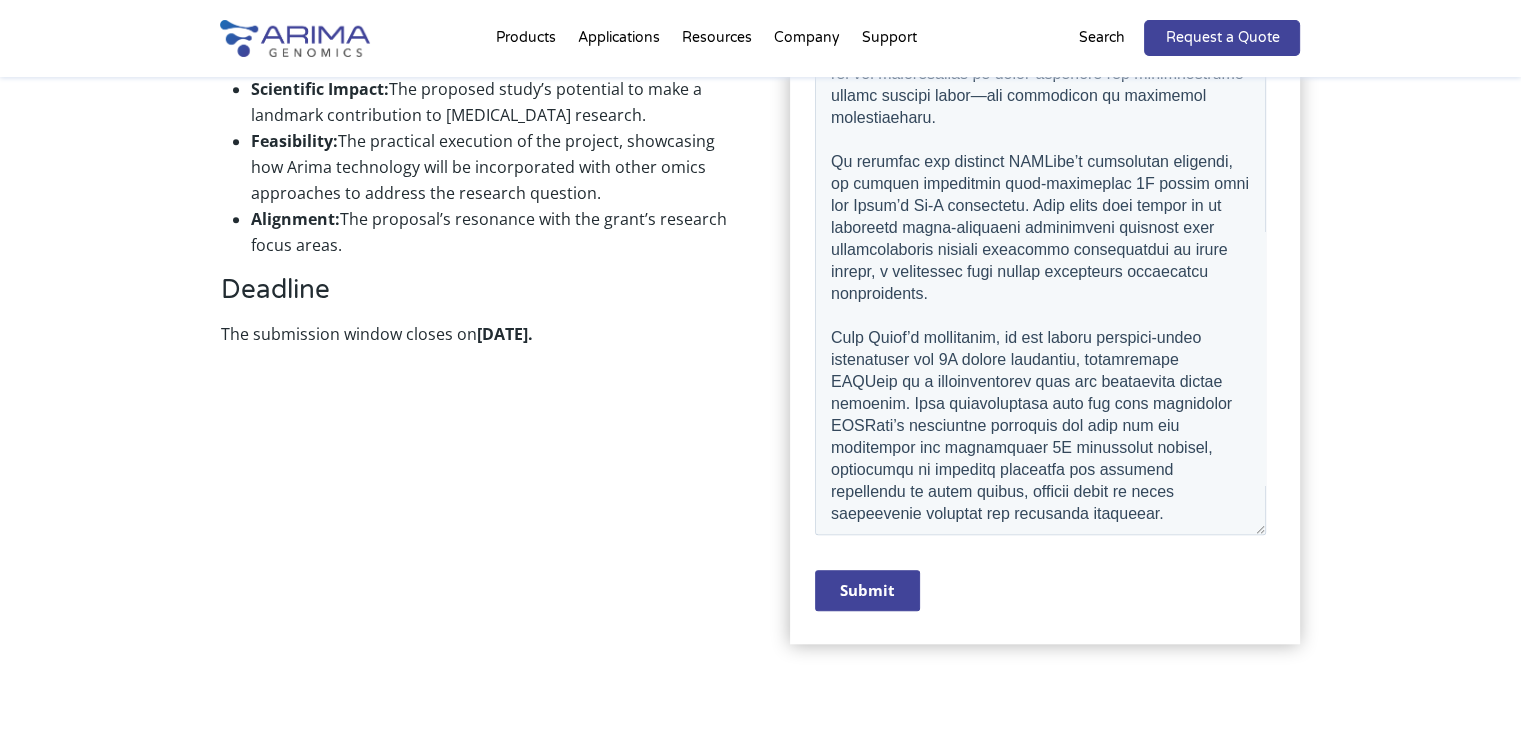click on "Submit" at bounding box center (867, 590) 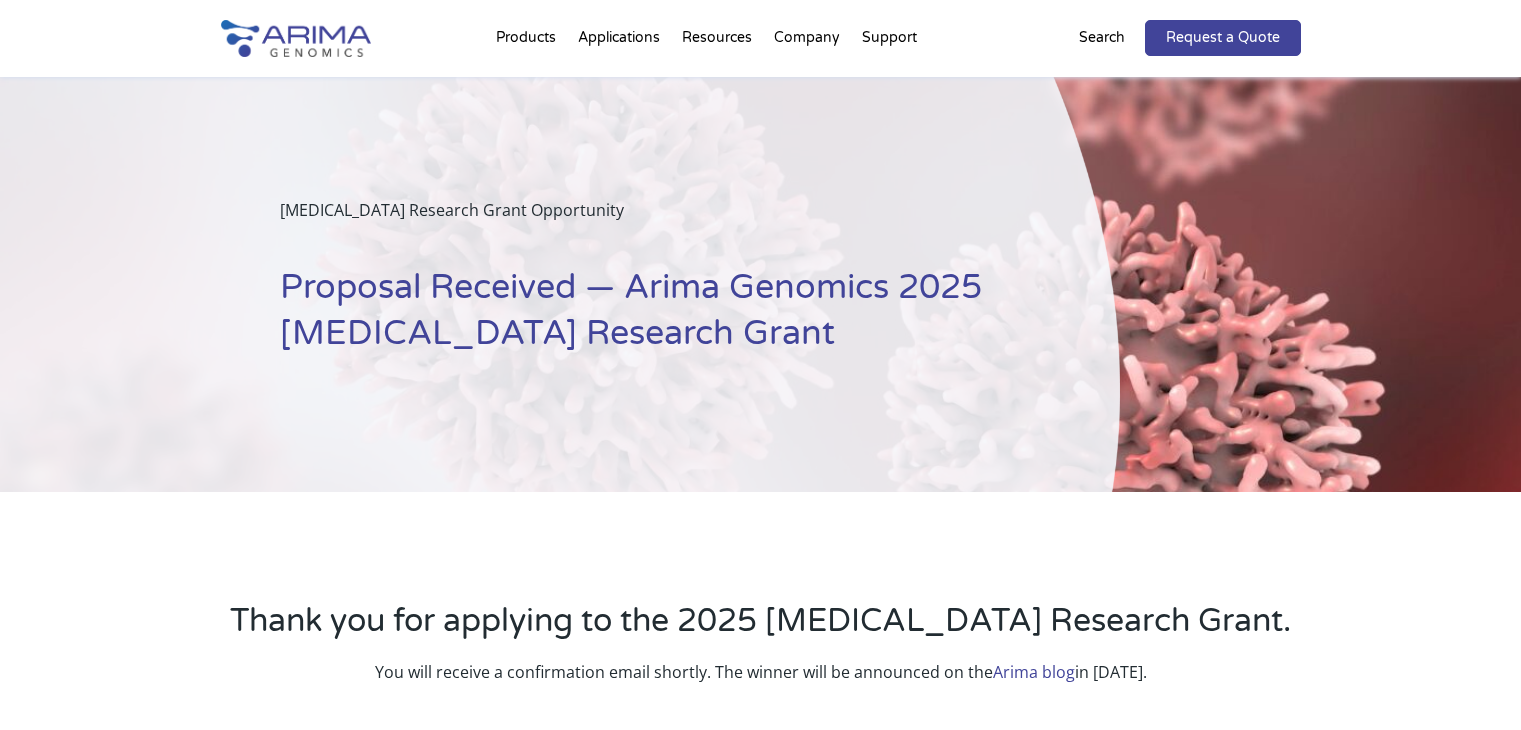 scroll, scrollTop: 0, scrollLeft: 0, axis: both 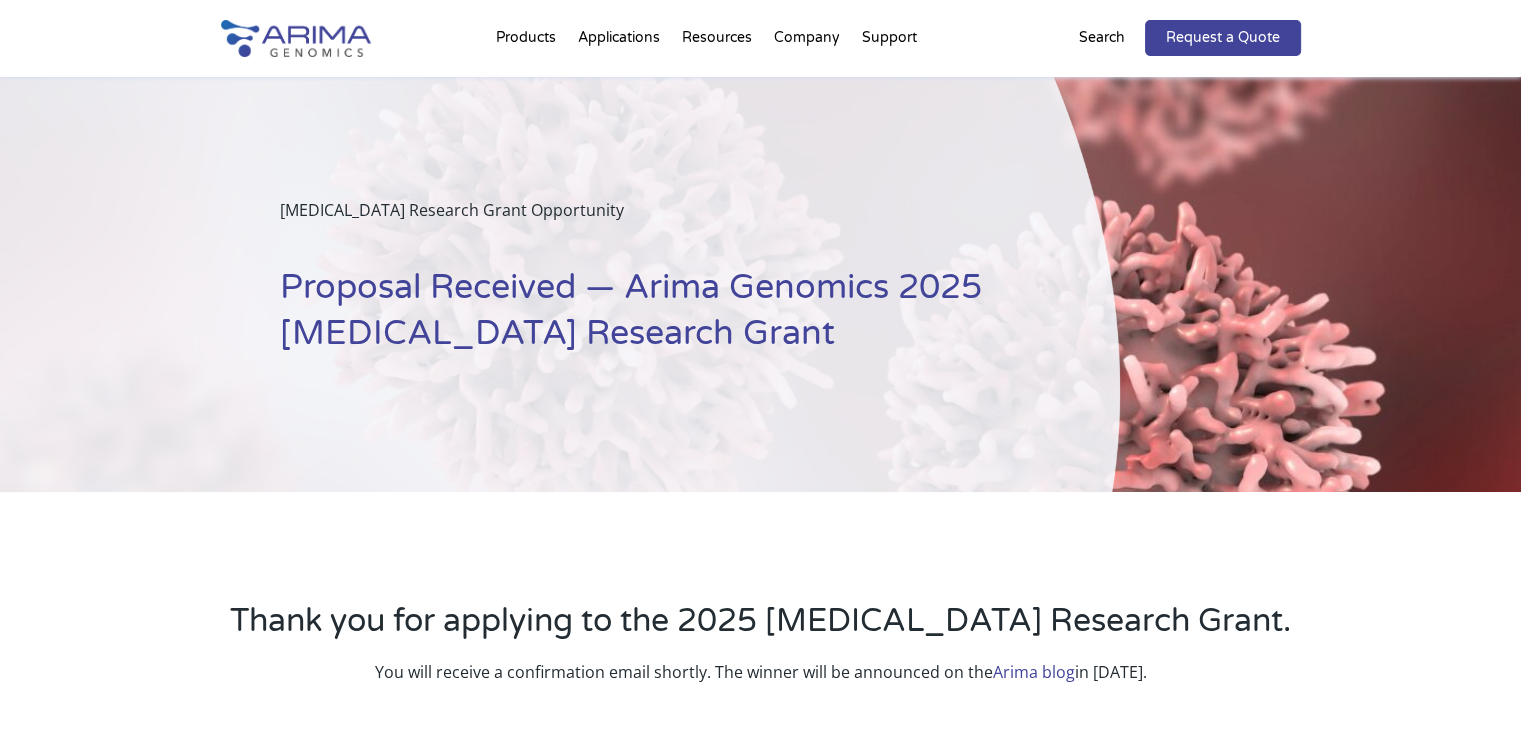 click on "Proposal Received — Arima Genomics 2025 Cancer Research Grant" at bounding box center [650, 318] 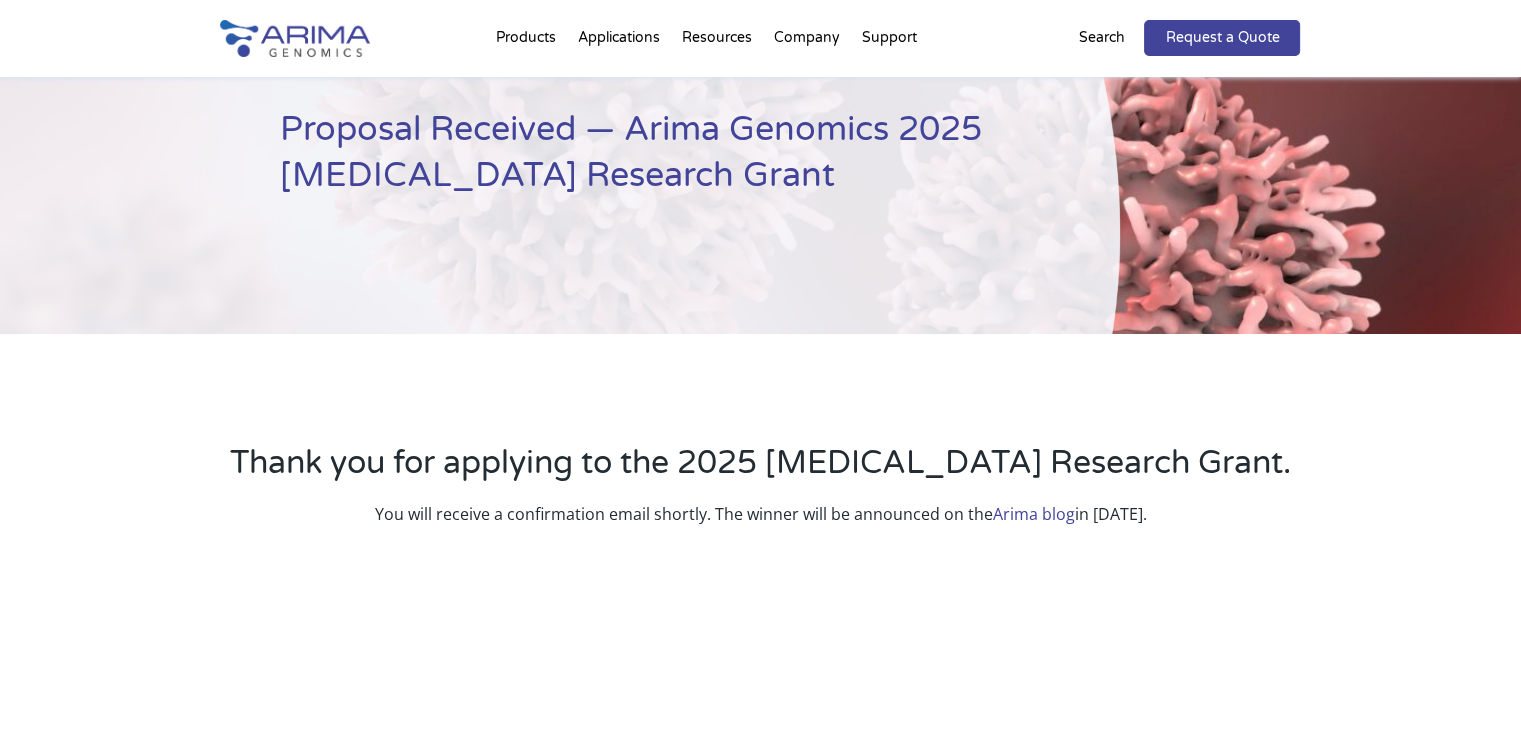 scroll, scrollTop: 161, scrollLeft: 0, axis: vertical 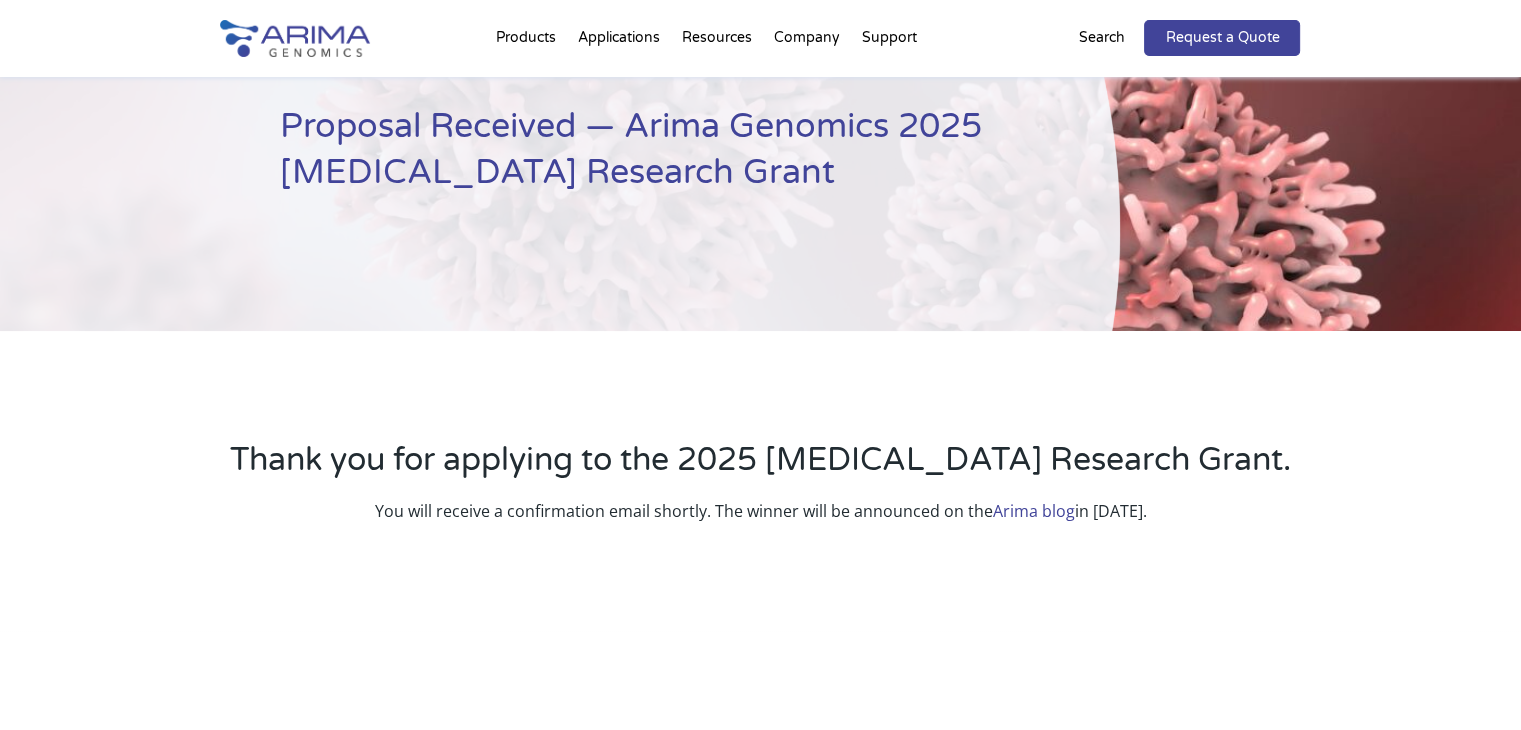 click on "Arima blog" at bounding box center (1034, 511) 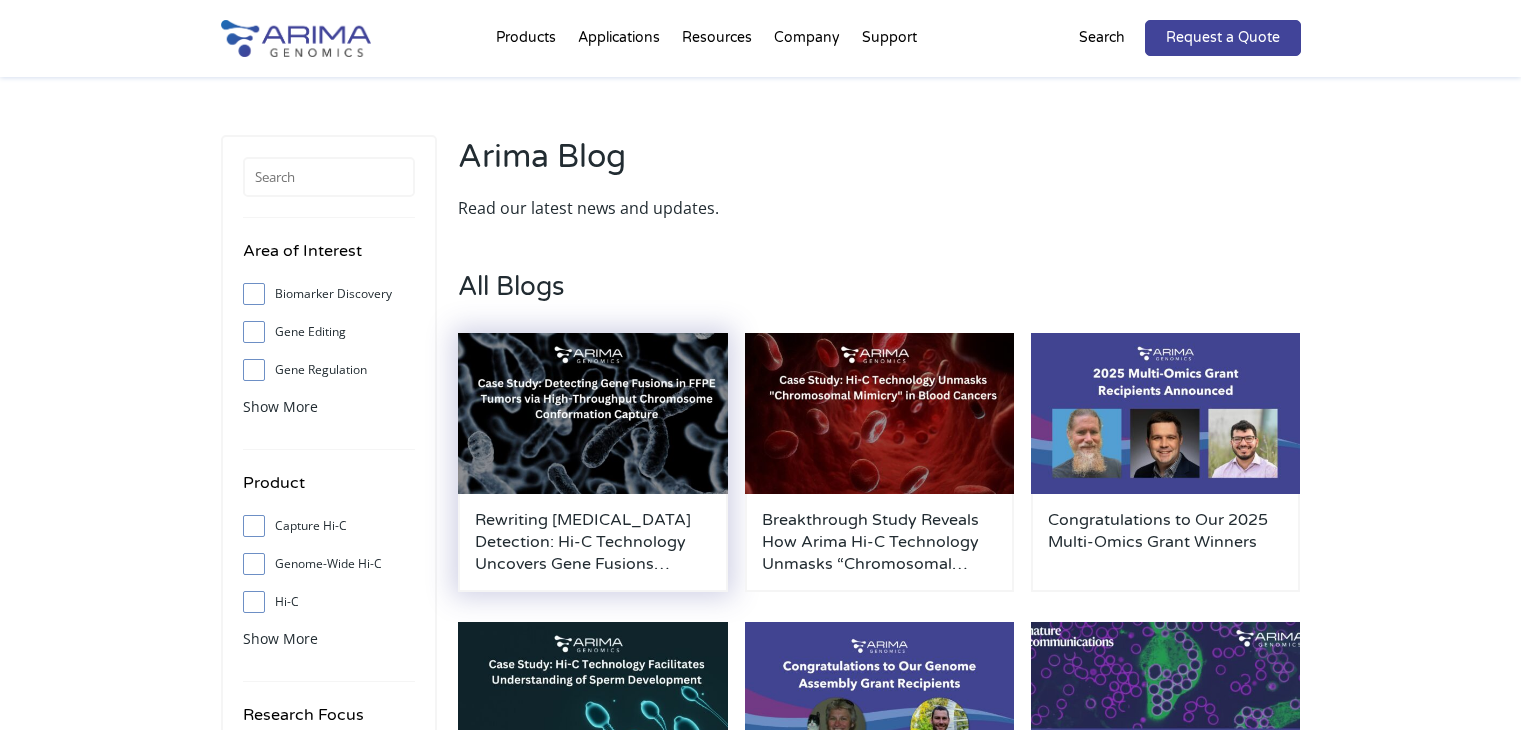 scroll, scrollTop: 0, scrollLeft: 0, axis: both 